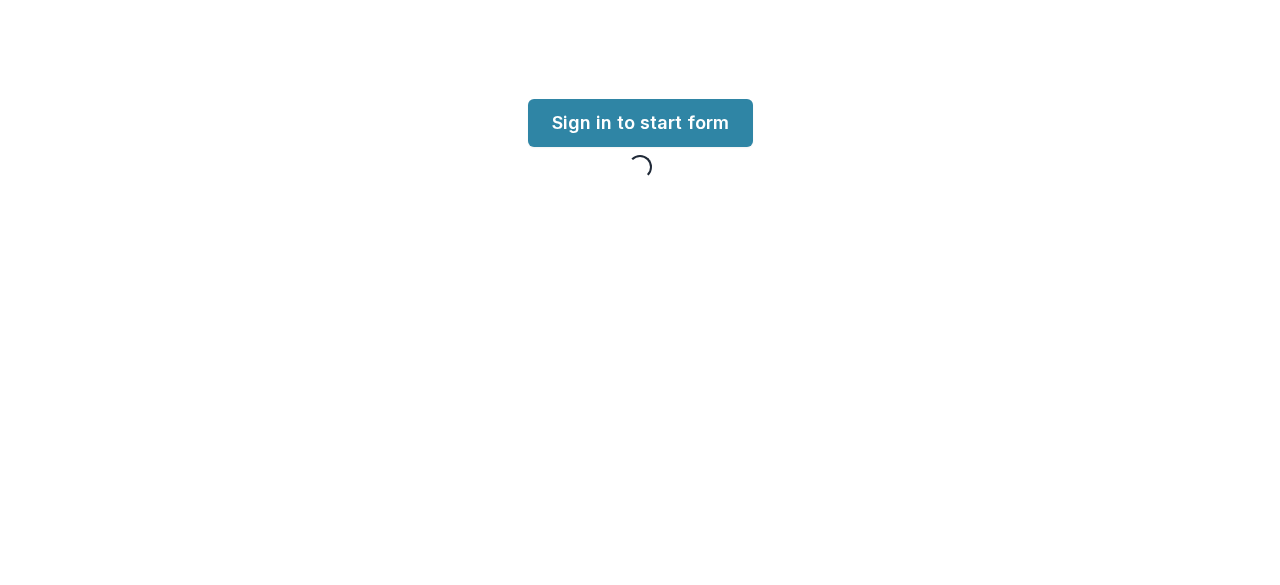scroll, scrollTop: 0, scrollLeft: 0, axis: both 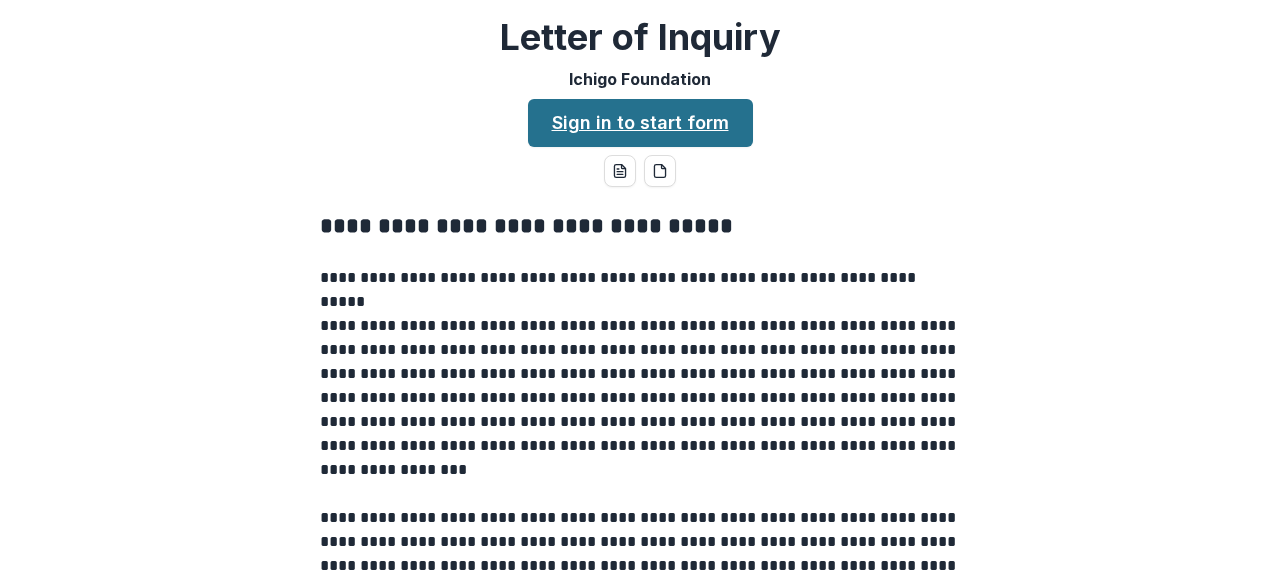 click on "Sign in to start form" at bounding box center (640, 123) 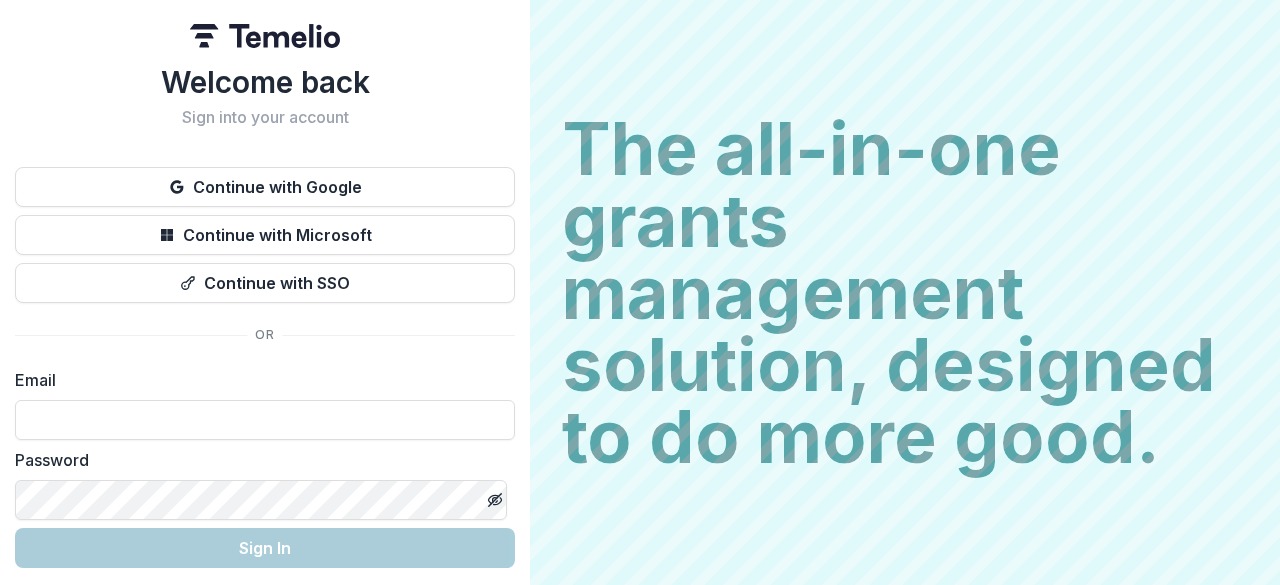 scroll, scrollTop: 0, scrollLeft: 0, axis: both 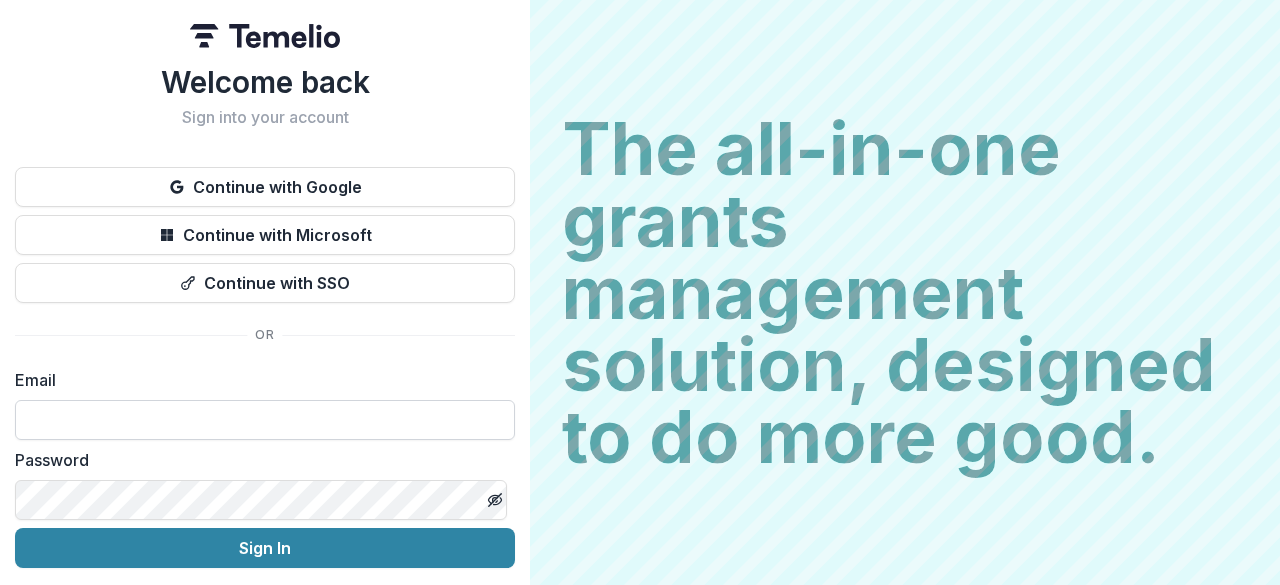 click at bounding box center [265, 420] 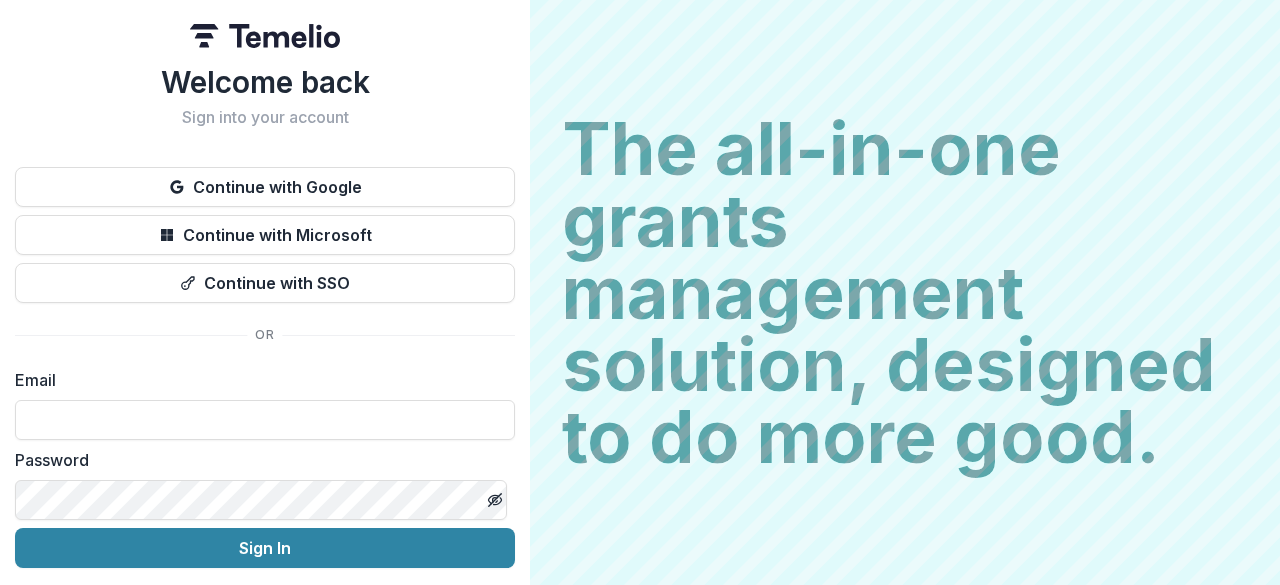 click on "Welcome back Sign into your account Continue with Google Continue with Microsoft Continue with SSO Email Password Sign In Don't have an account?   Sign Up Forgot Password" at bounding box center [265, 351] 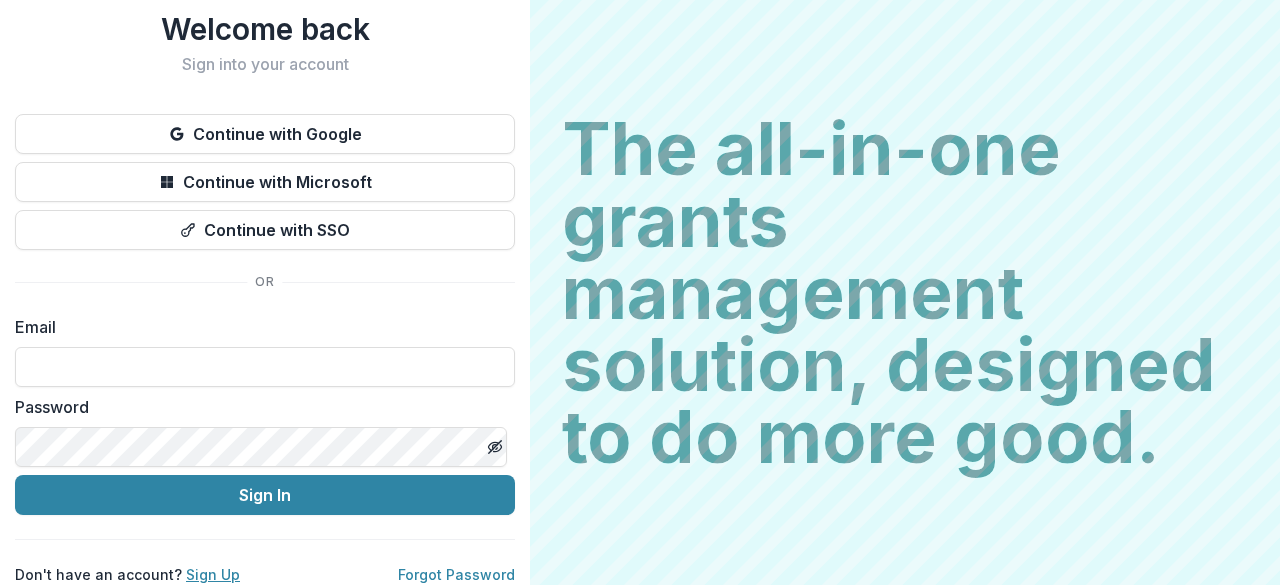 click on "Sign Up" at bounding box center [213, 574] 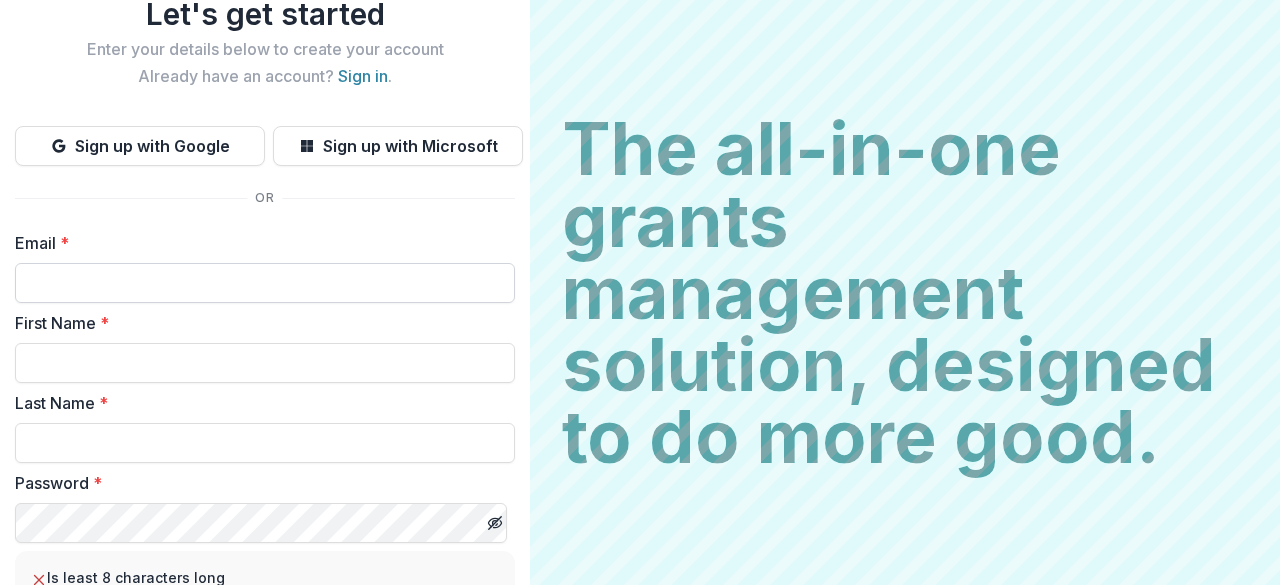 click on "Email *" at bounding box center (265, 283) 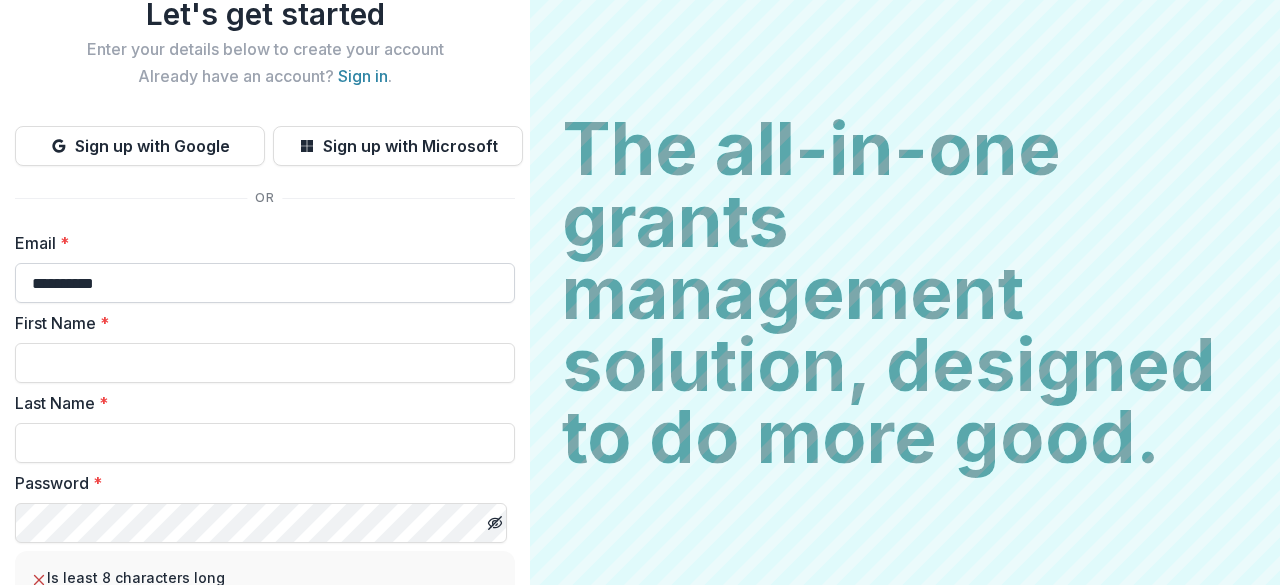 type on "**********" 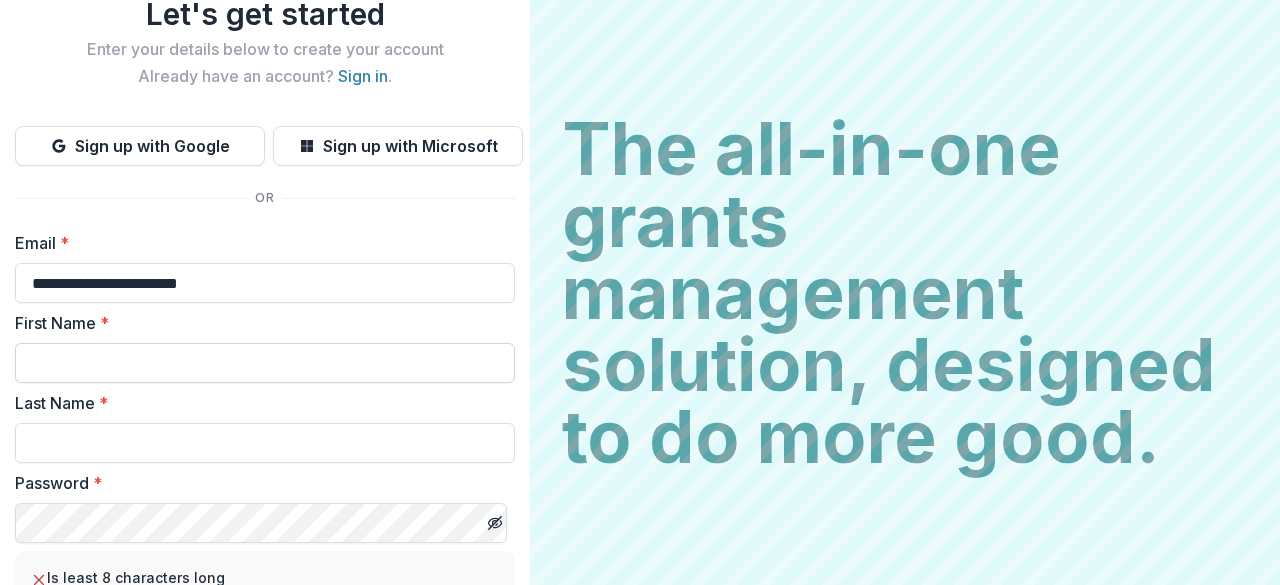 click on "First Name *" at bounding box center [265, 363] 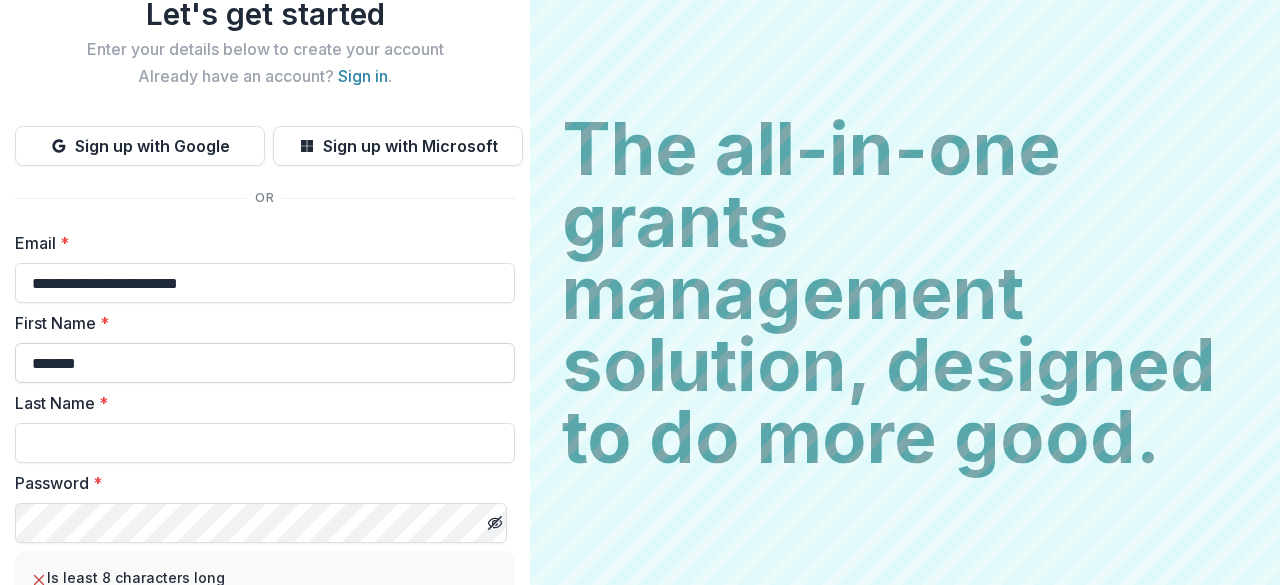type on "*****" 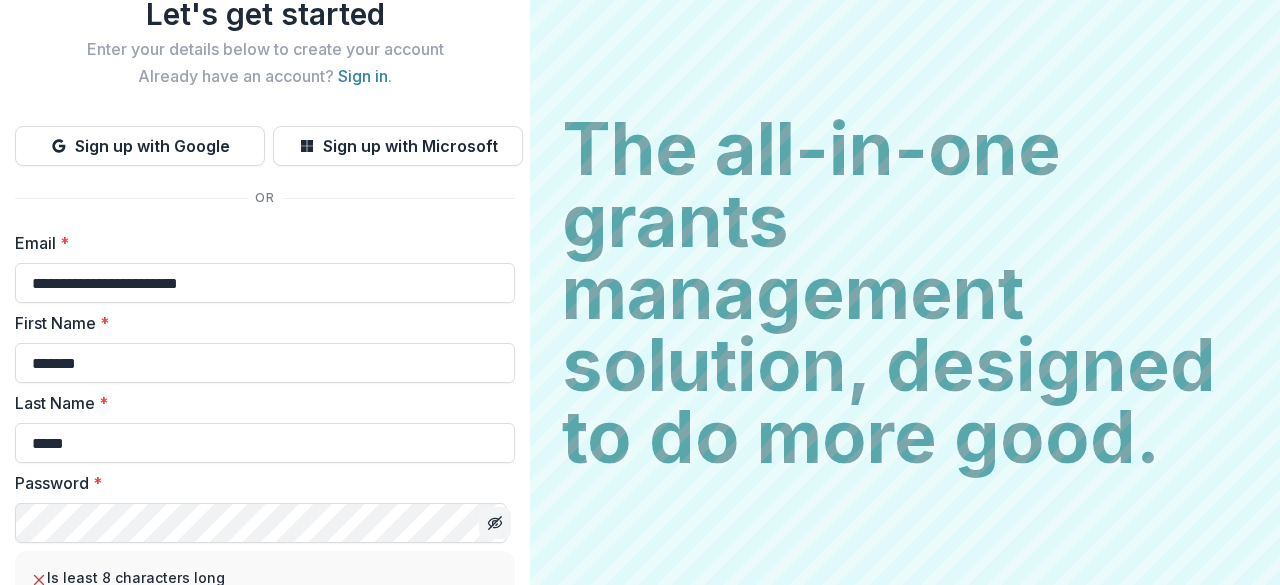 click 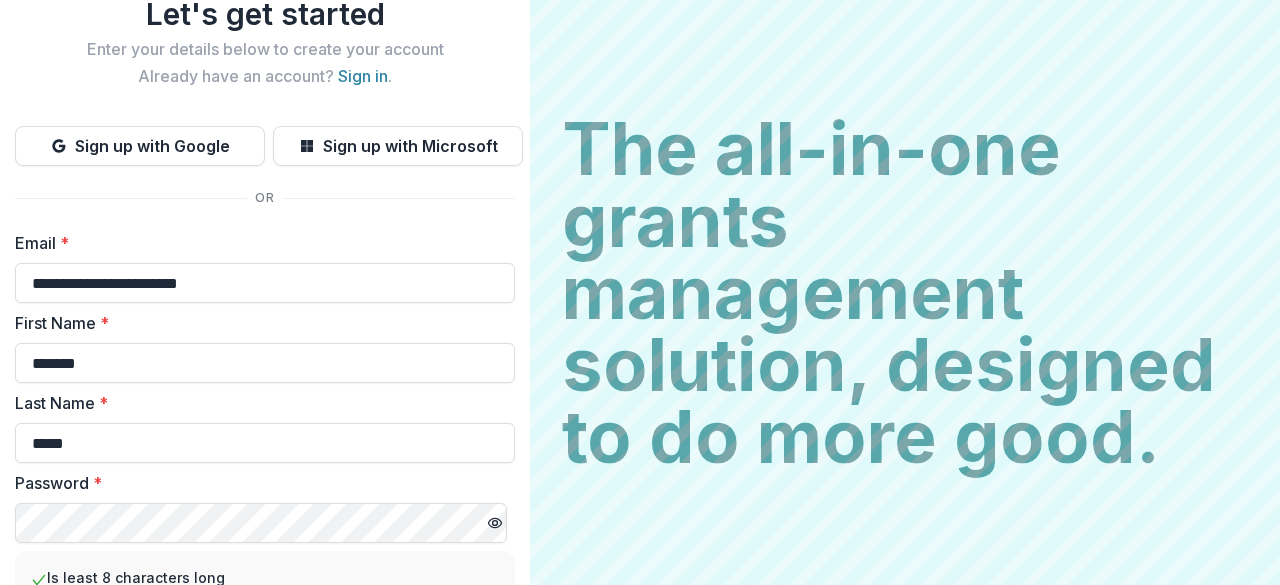 click on "**********" at bounding box center [265, 378] 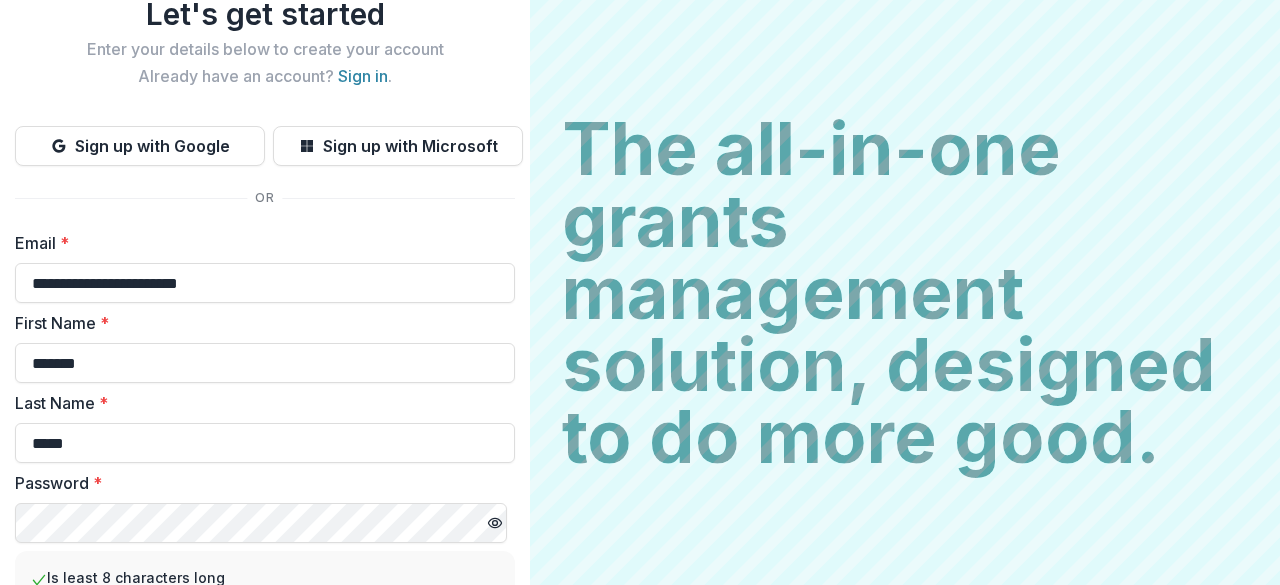 scroll, scrollTop: 322, scrollLeft: 0, axis: vertical 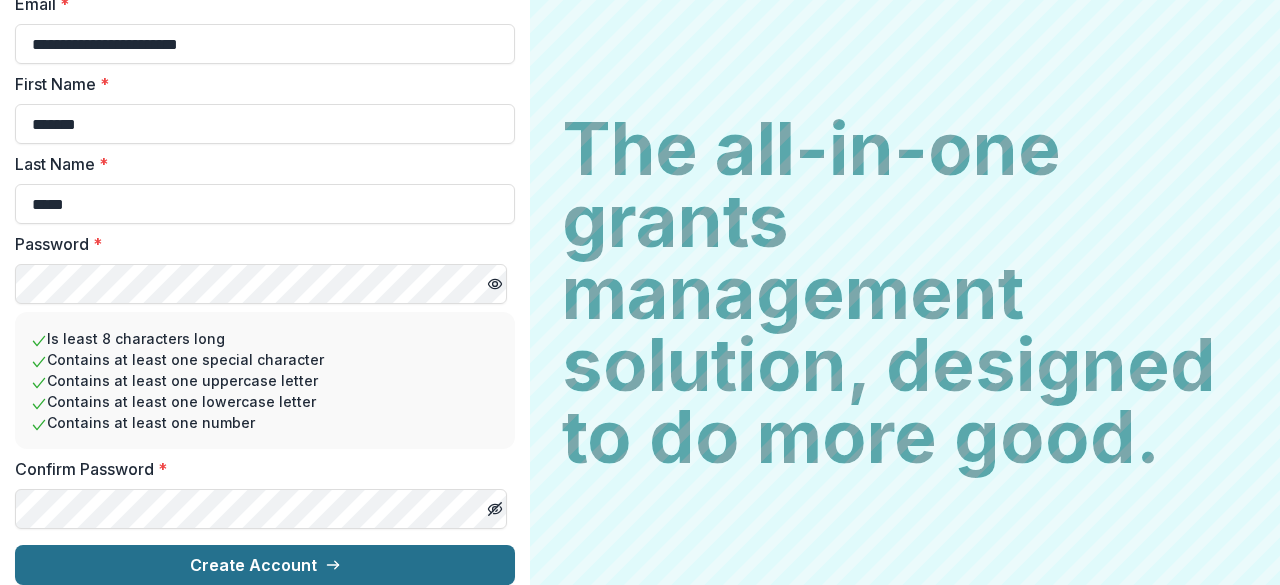click on "Create Account" at bounding box center (265, 565) 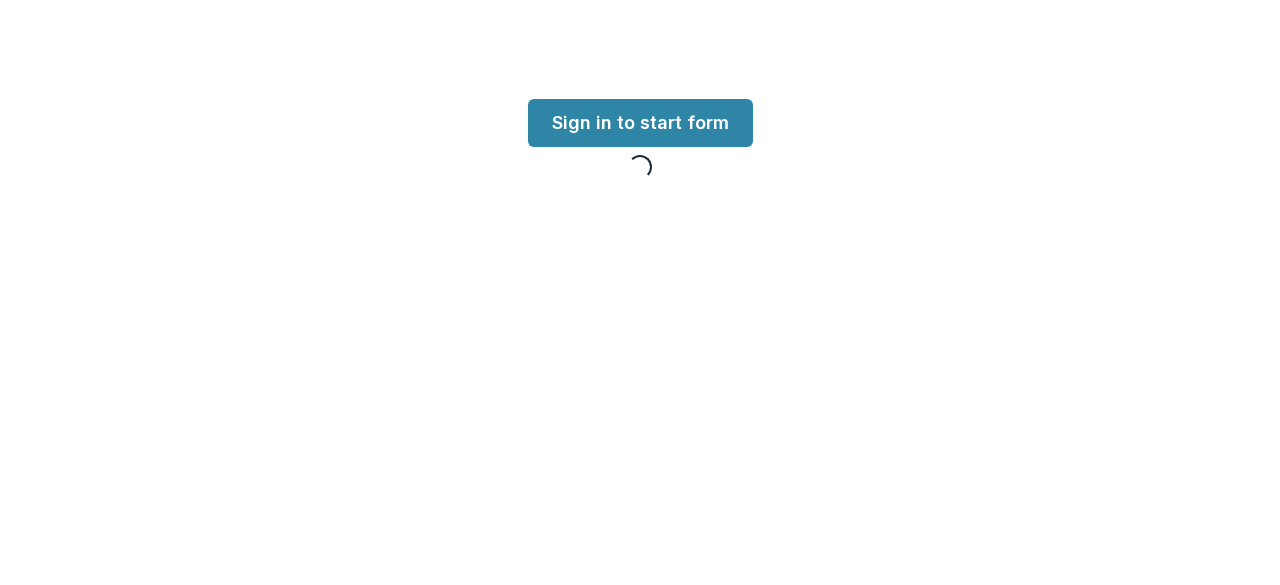 scroll, scrollTop: 0, scrollLeft: 0, axis: both 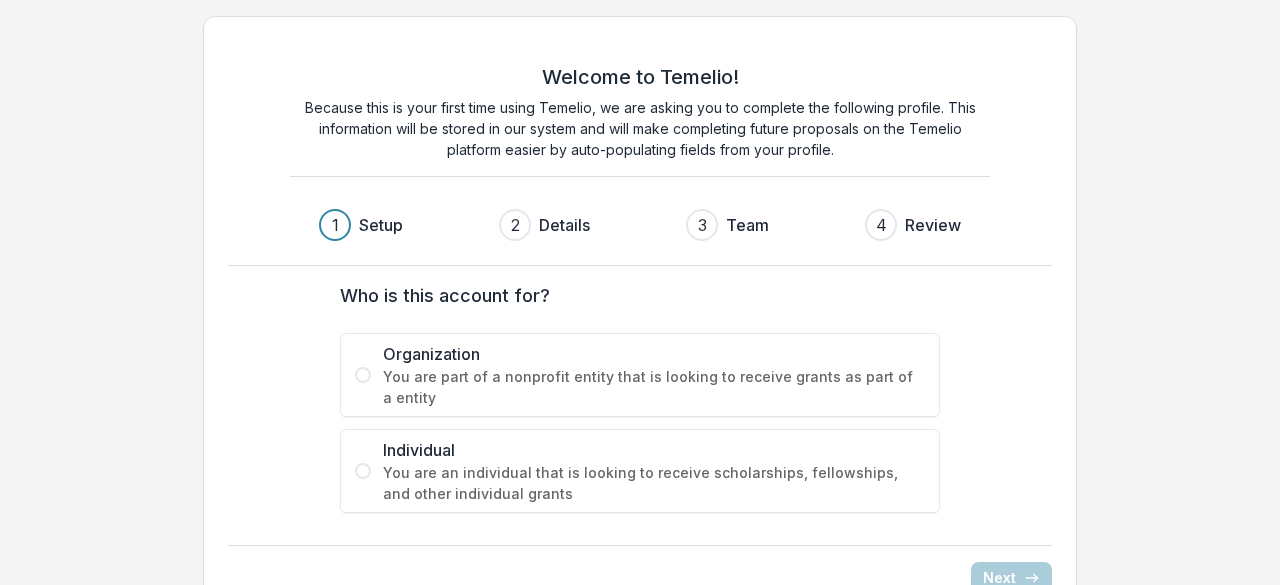 click on "You are part of a nonprofit entity that is looking to receive grants as part of a entity" at bounding box center (654, 387) 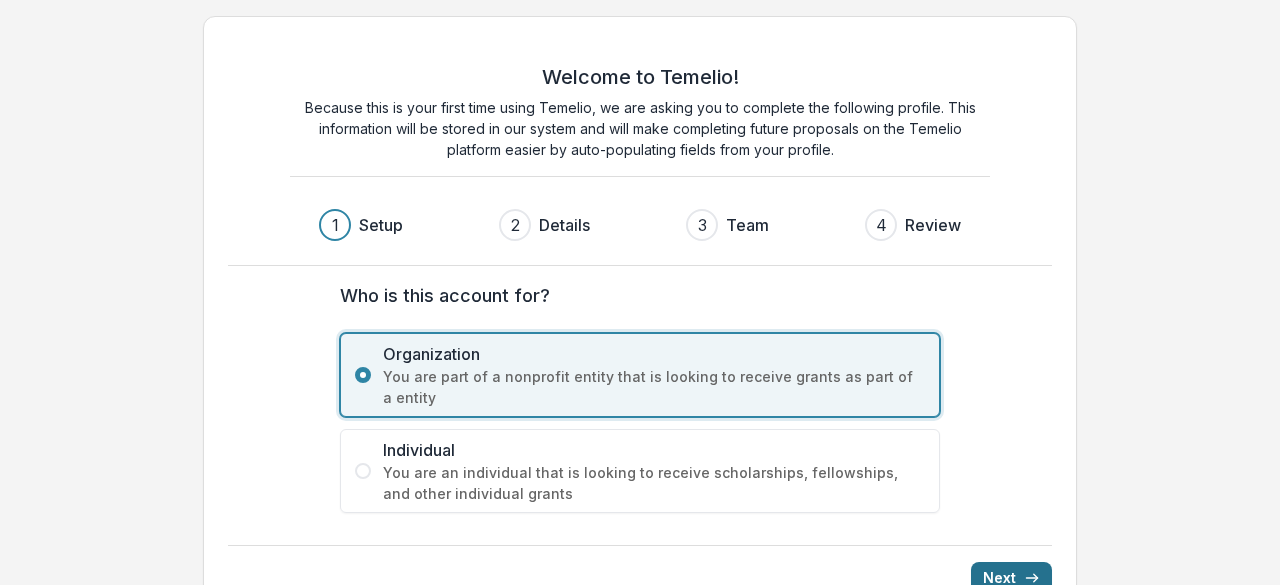 click on "Next" at bounding box center [1011, 578] 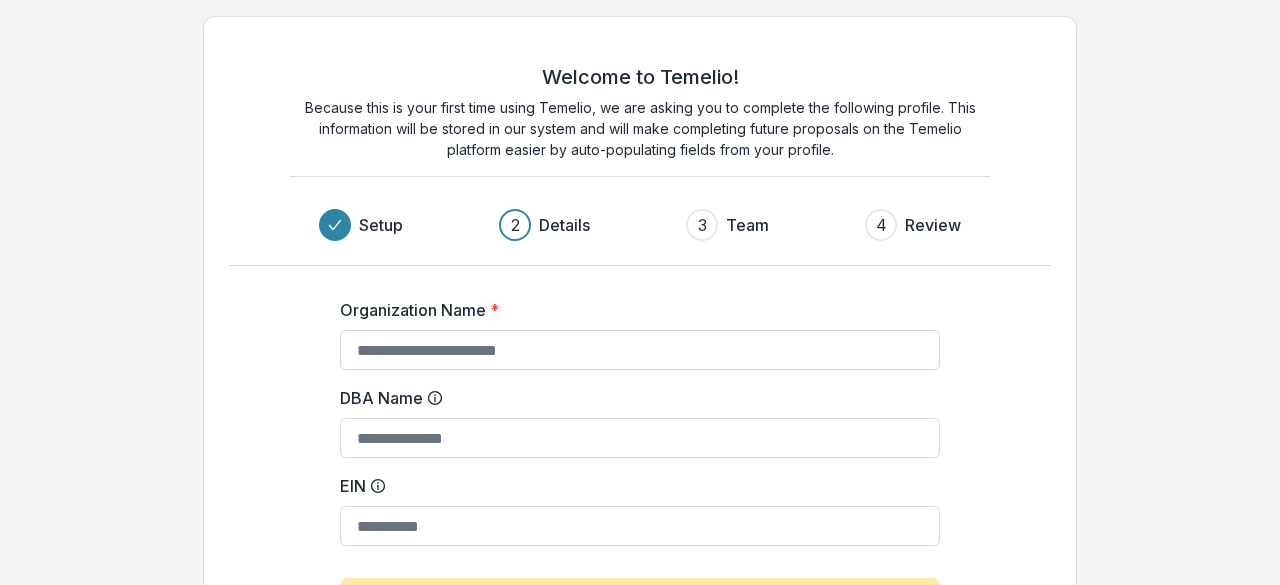 click on "Organization Name *" at bounding box center [640, 350] 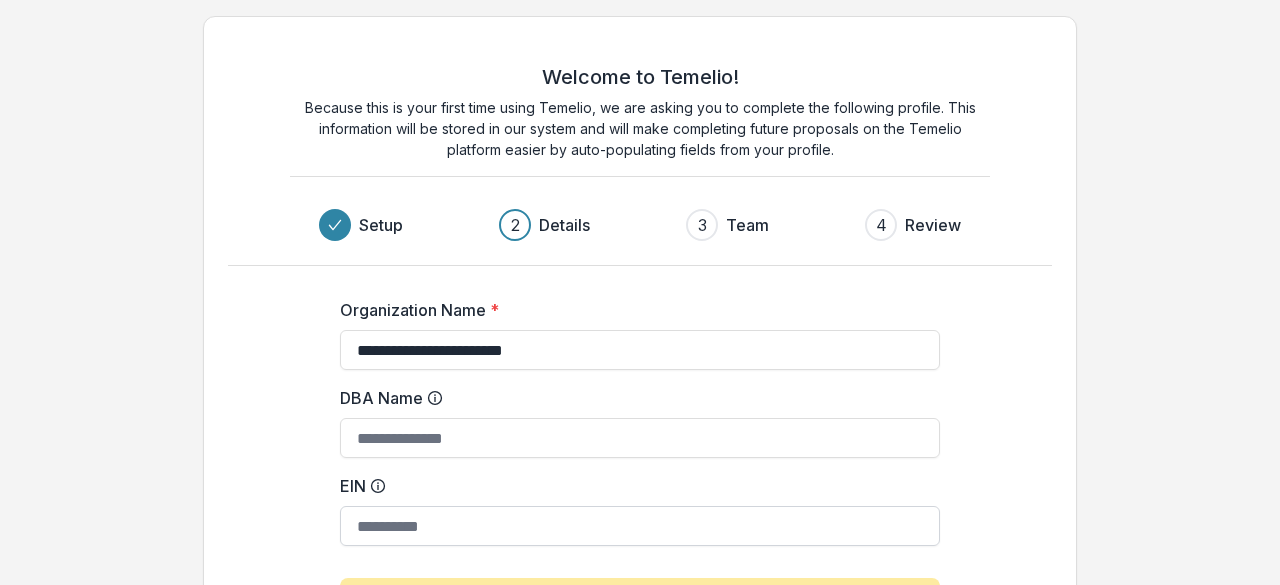 click on "EIN" at bounding box center (640, 526) 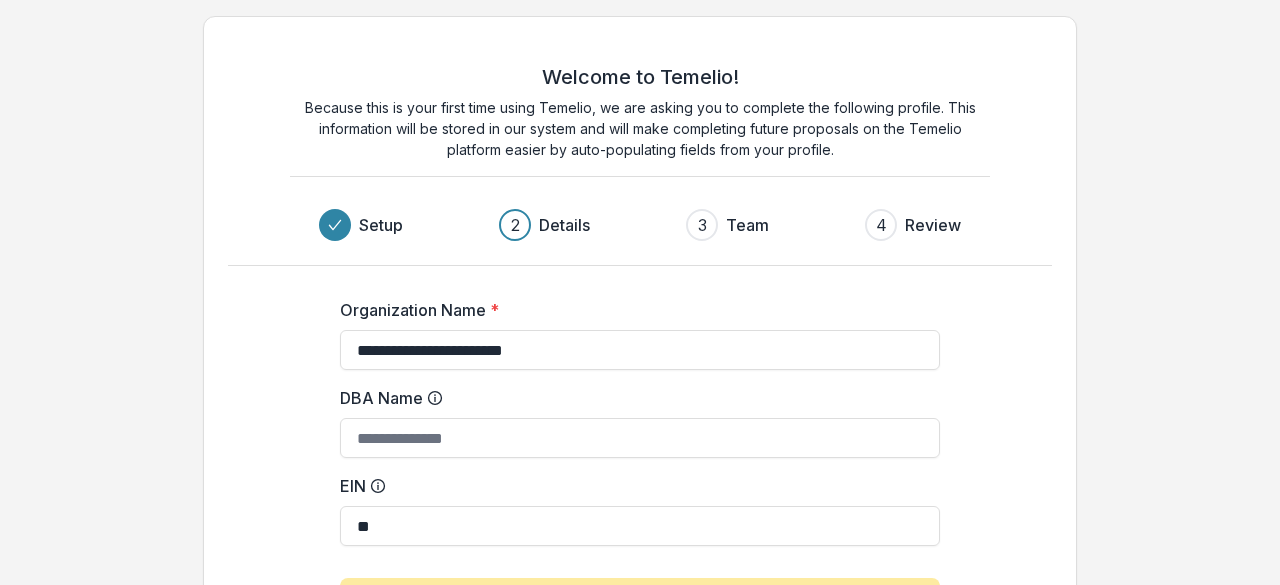 drag, startPoint x: 478, startPoint y: 514, endPoint x: 298, endPoint y: 513, distance: 180.00278 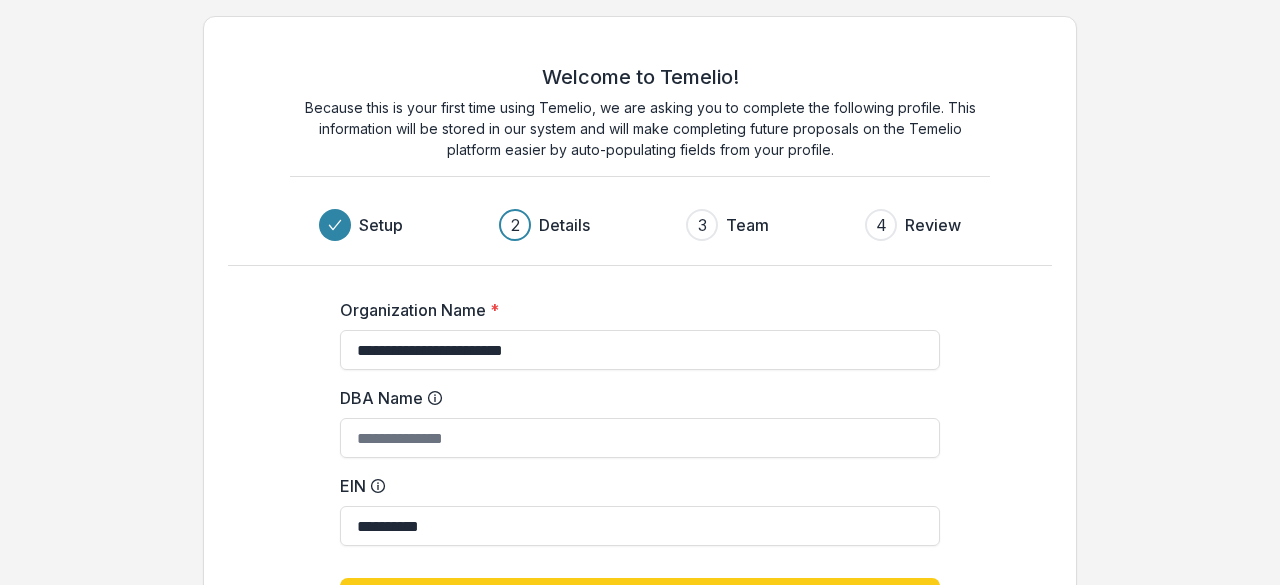 type on "**********" 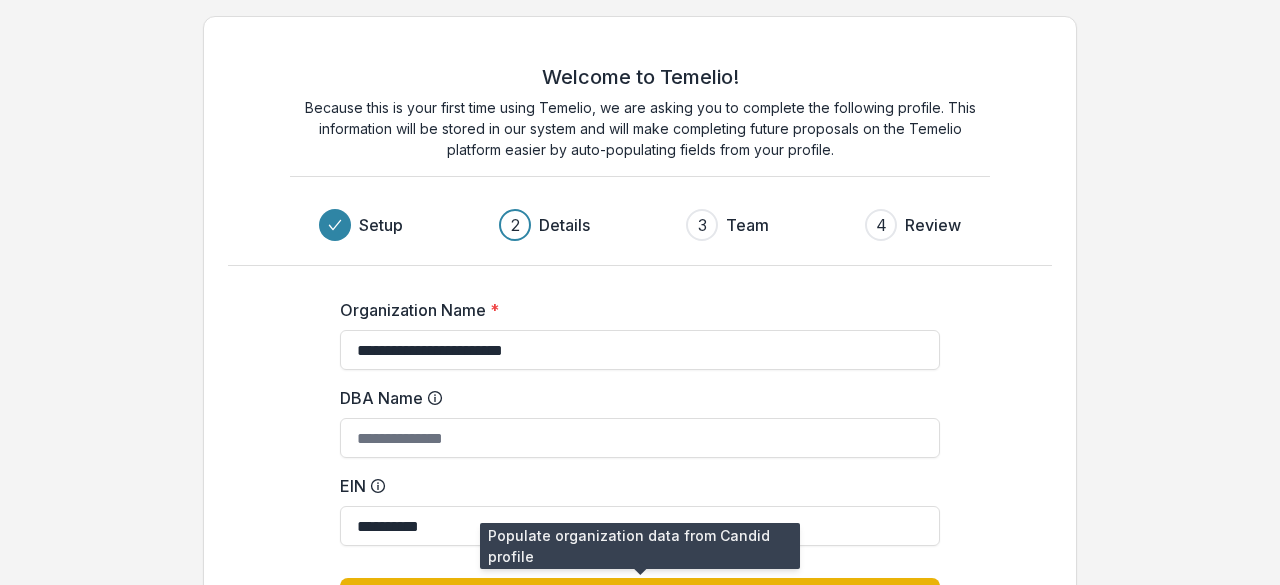 click on "Populate From Candid Profile" at bounding box center (640, 594) 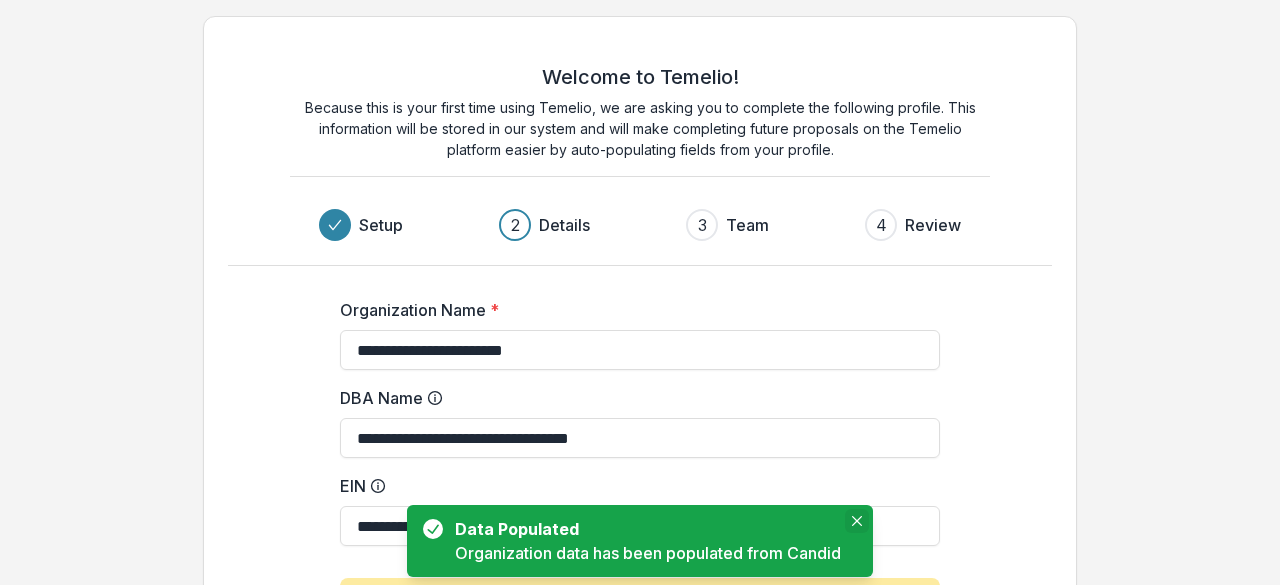 click 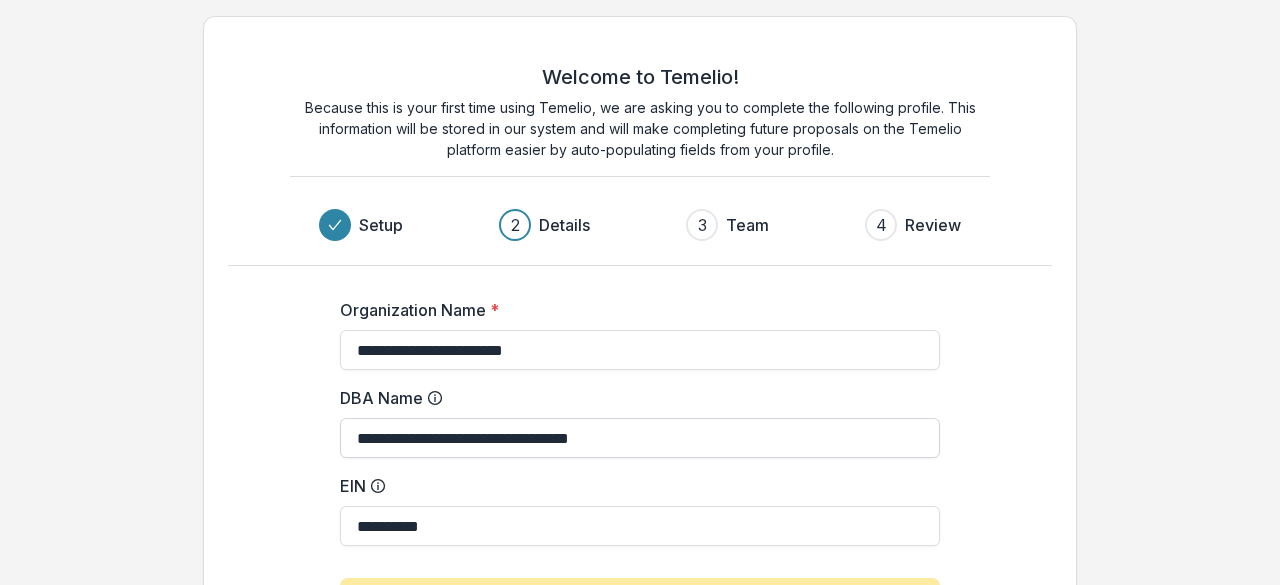 drag, startPoint x: 632, startPoint y: 437, endPoint x: 555, endPoint y: 439, distance: 77.02597 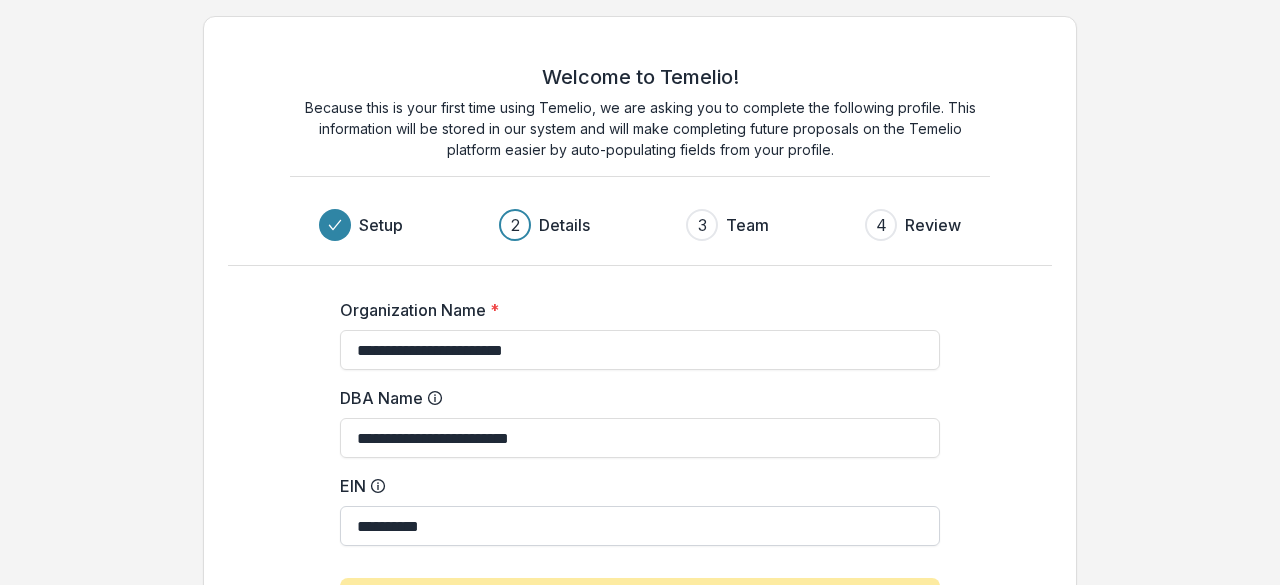 type on "**********" 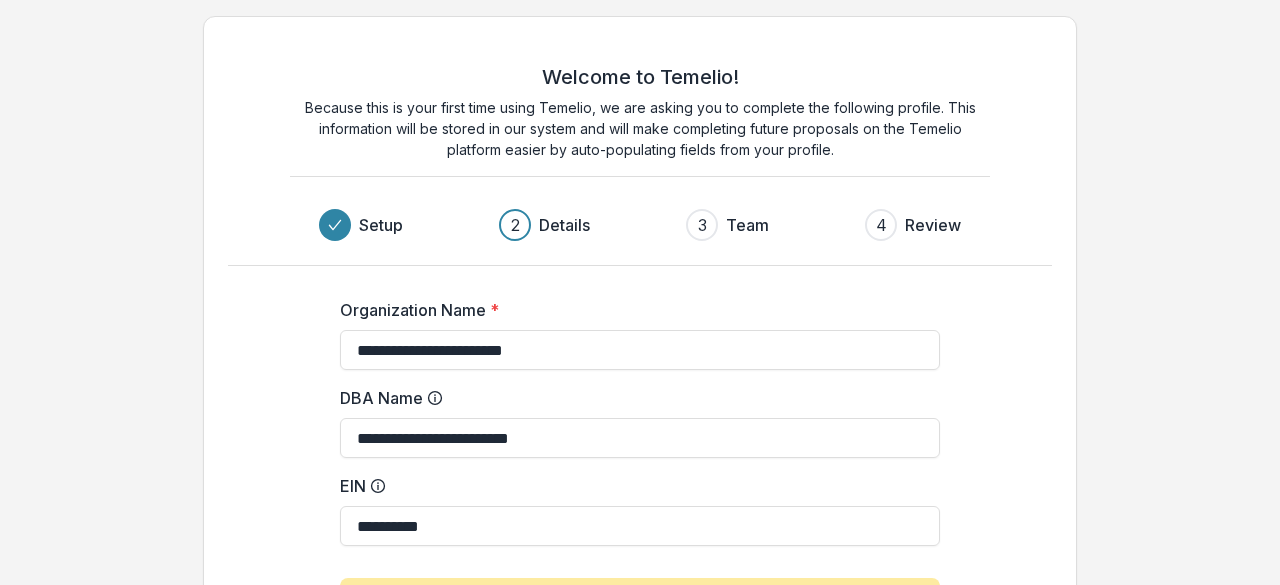 click on "2 Details" at bounding box center [552, 225] 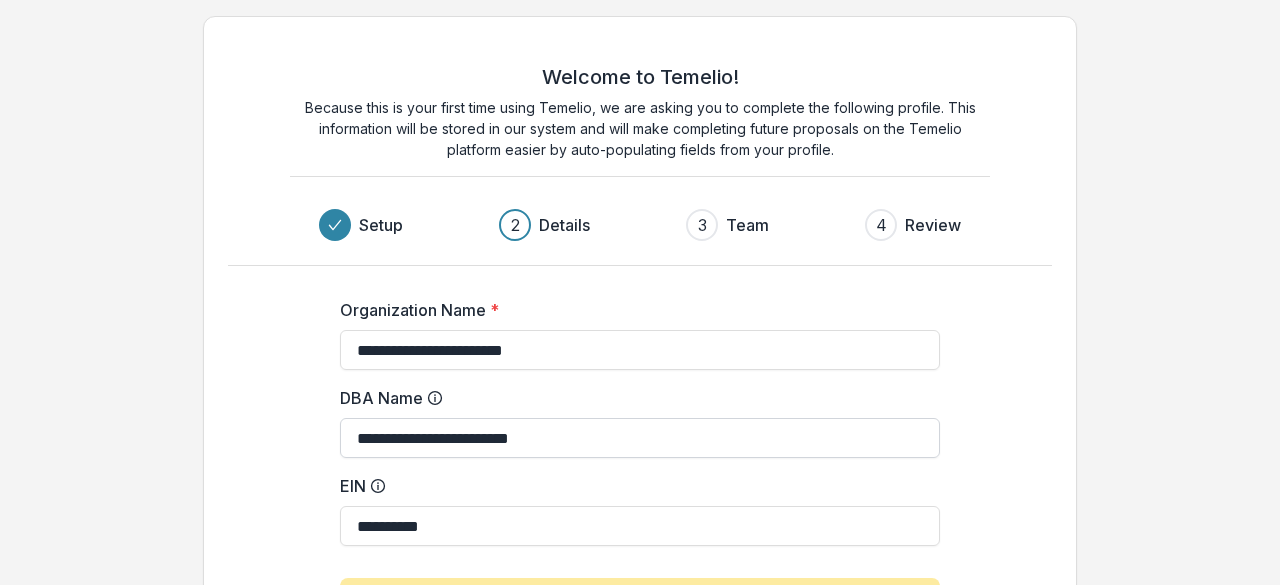 click on "**********" at bounding box center [640, 438] 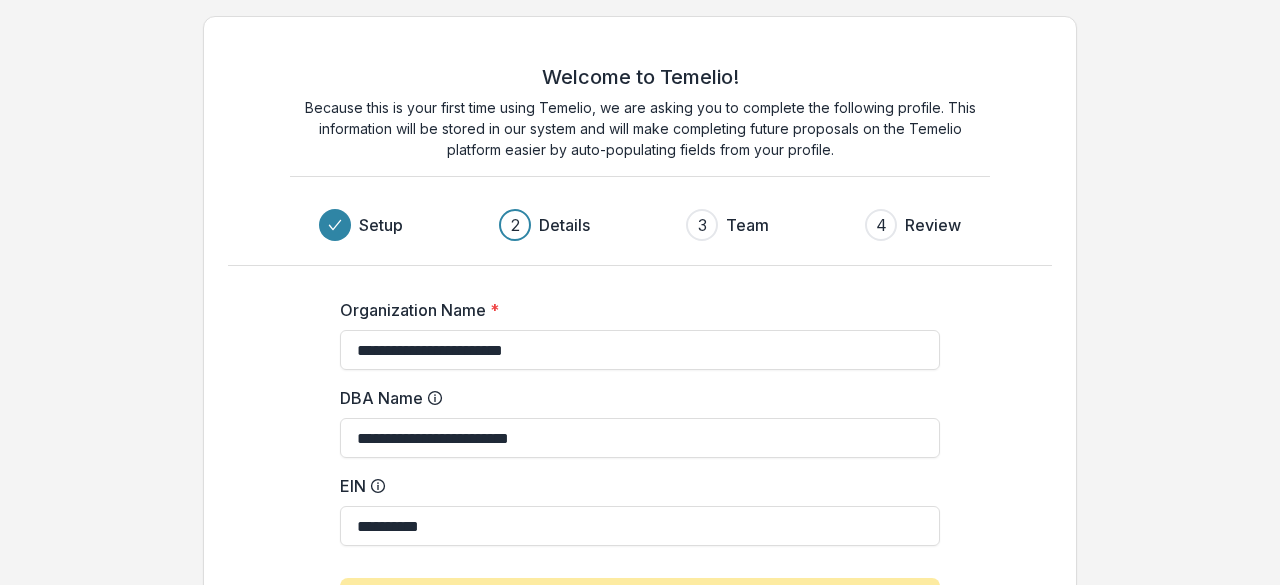 click on "Details" at bounding box center (564, 225) 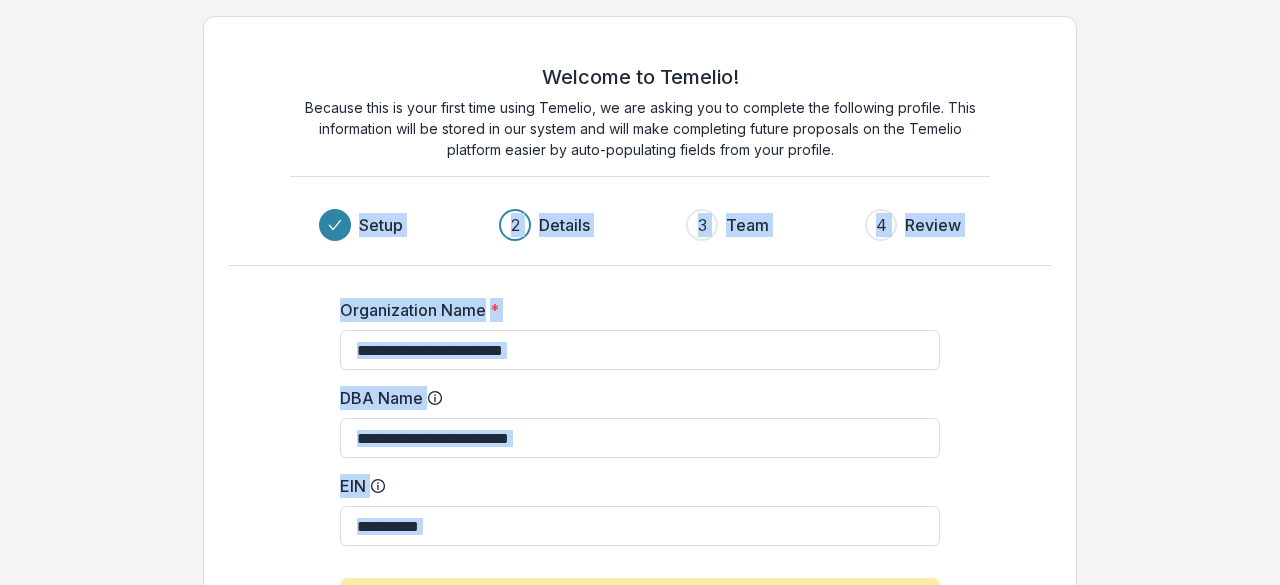 drag, startPoint x: 1262, startPoint y: 157, endPoint x: 1274, endPoint y: 625, distance: 468.1538 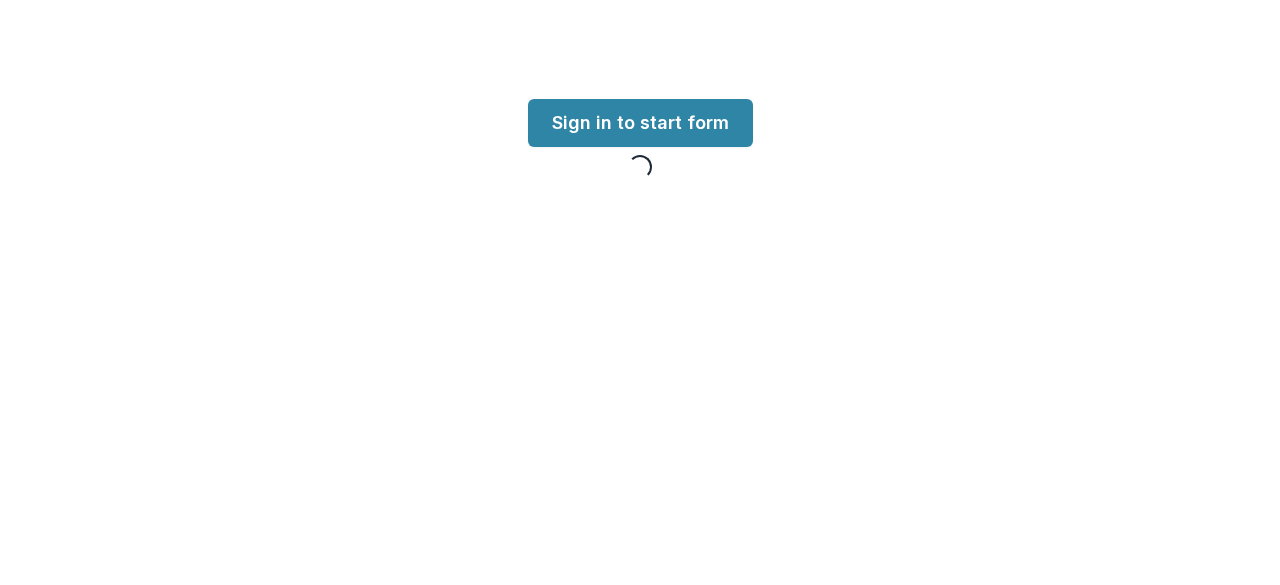 scroll, scrollTop: 0, scrollLeft: 0, axis: both 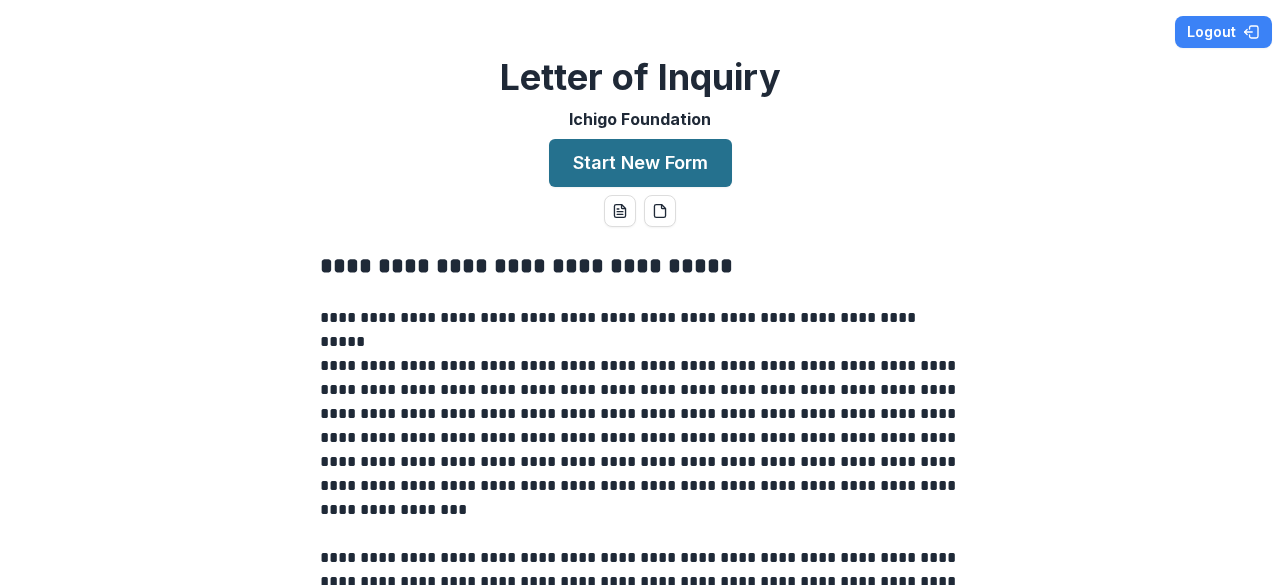 click on "Start New Form" at bounding box center (640, 163) 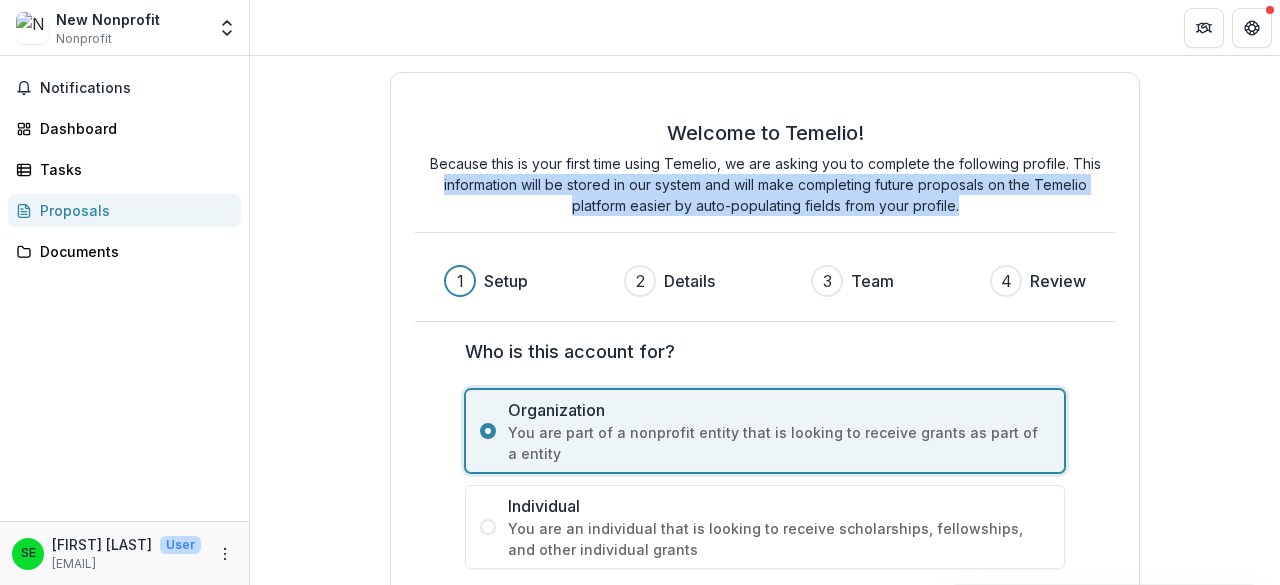 drag, startPoint x: 1270, startPoint y: 104, endPoint x: 1276, endPoint y: 281, distance: 177.10167 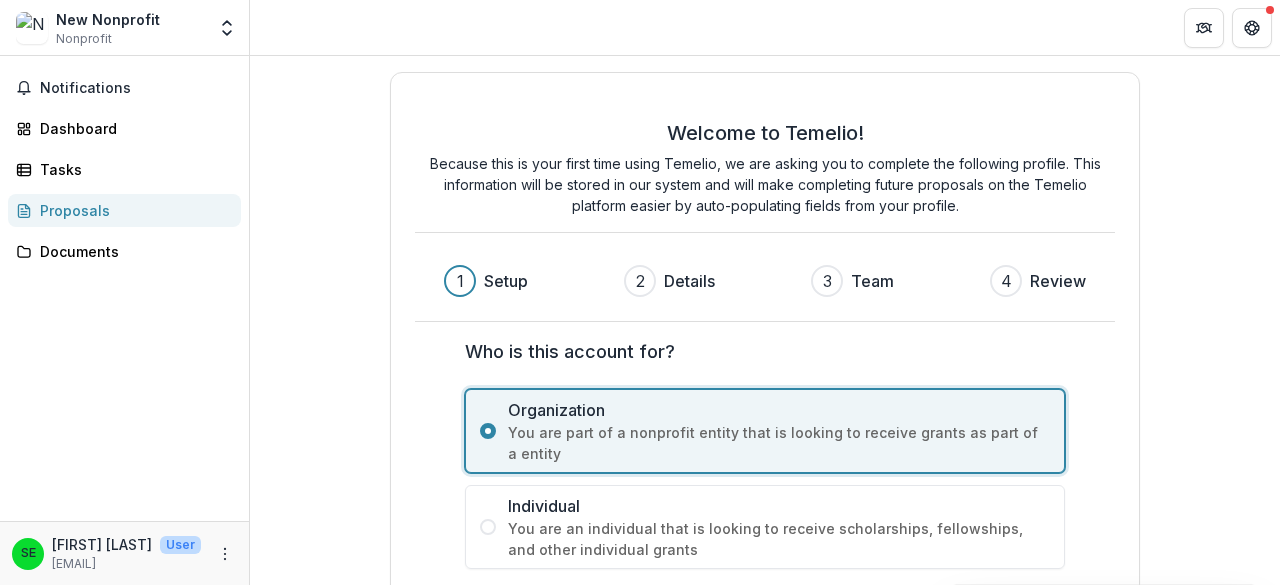 scroll, scrollTop: 102, scrollLeft: 0, axis: vertical 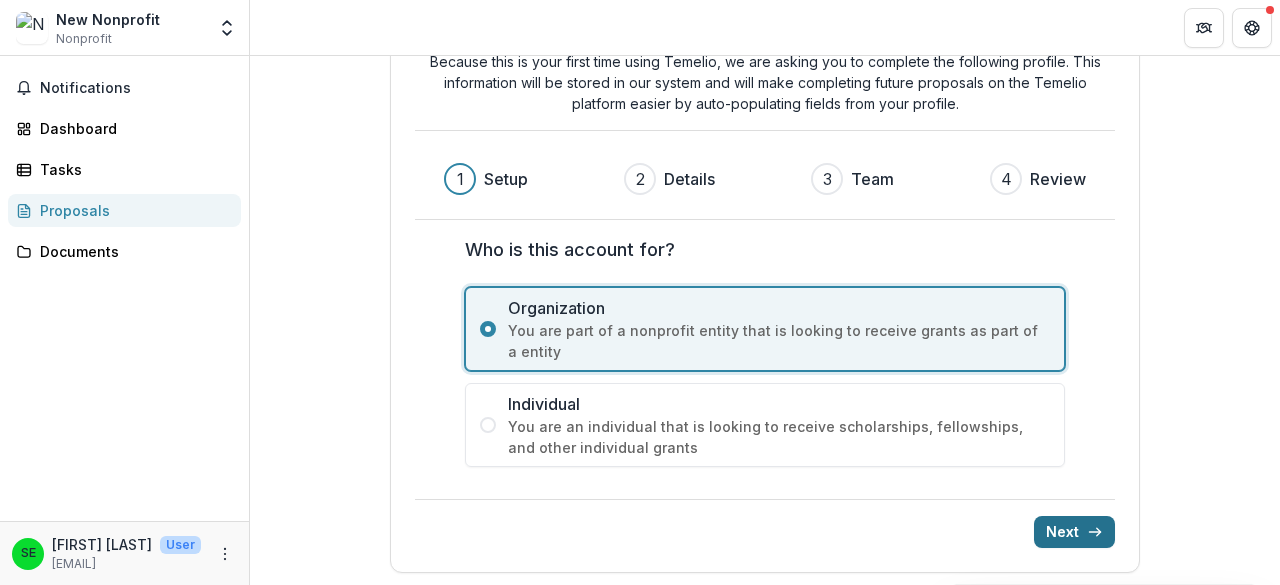 click on "Next" at bounding box center [1074, 532] 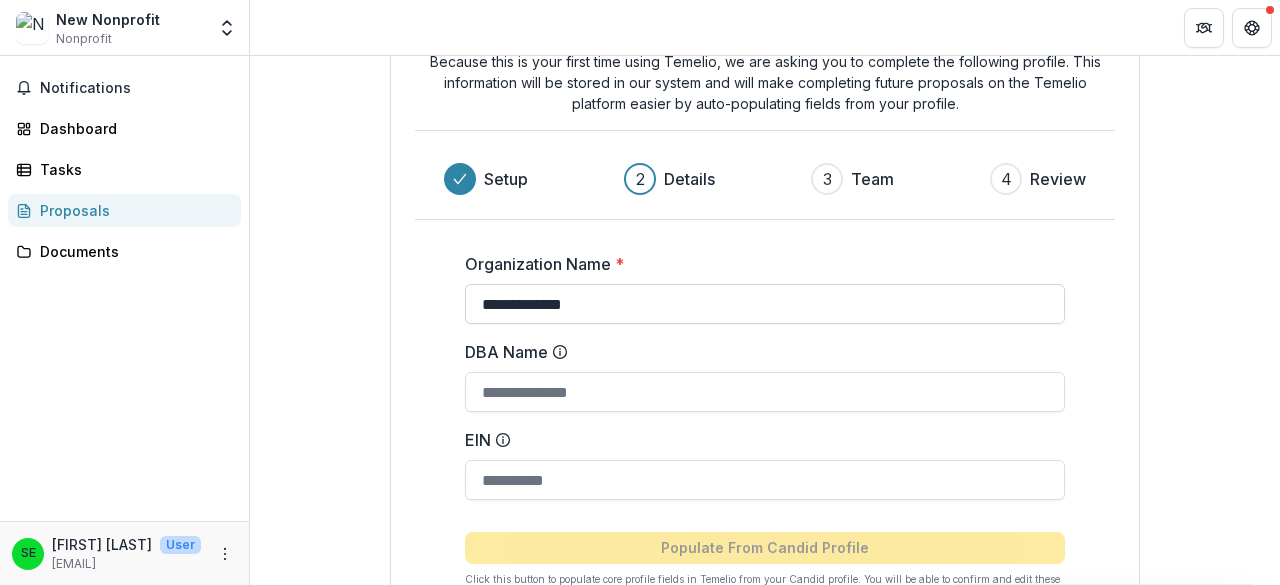 click on "**********" at bounding box center [765, 304] 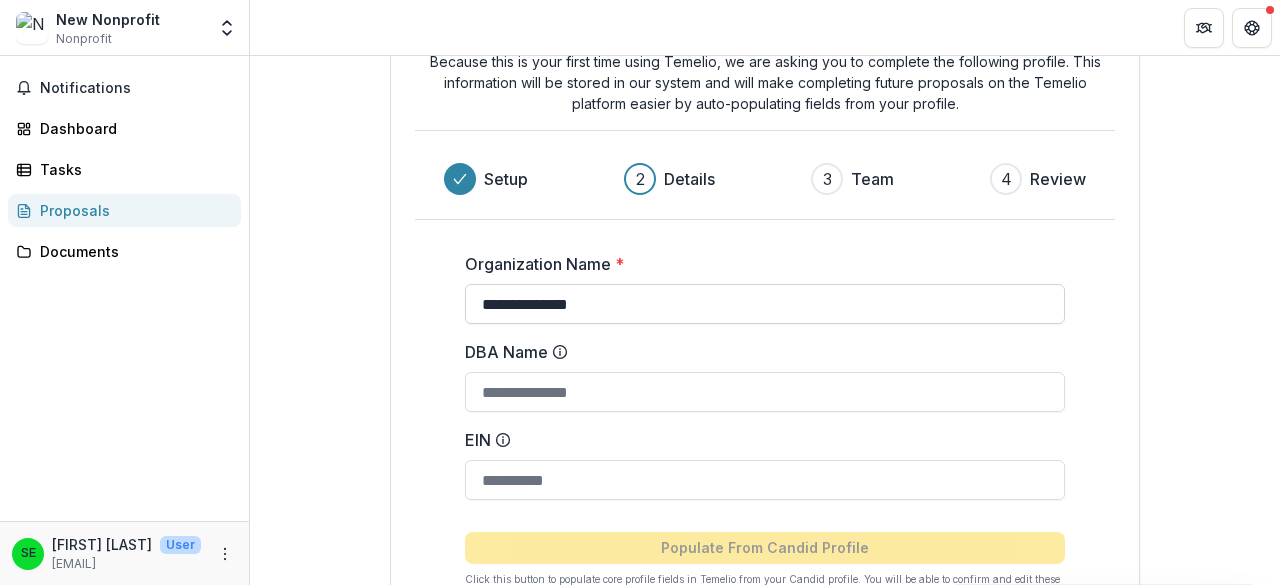 type on "**********" 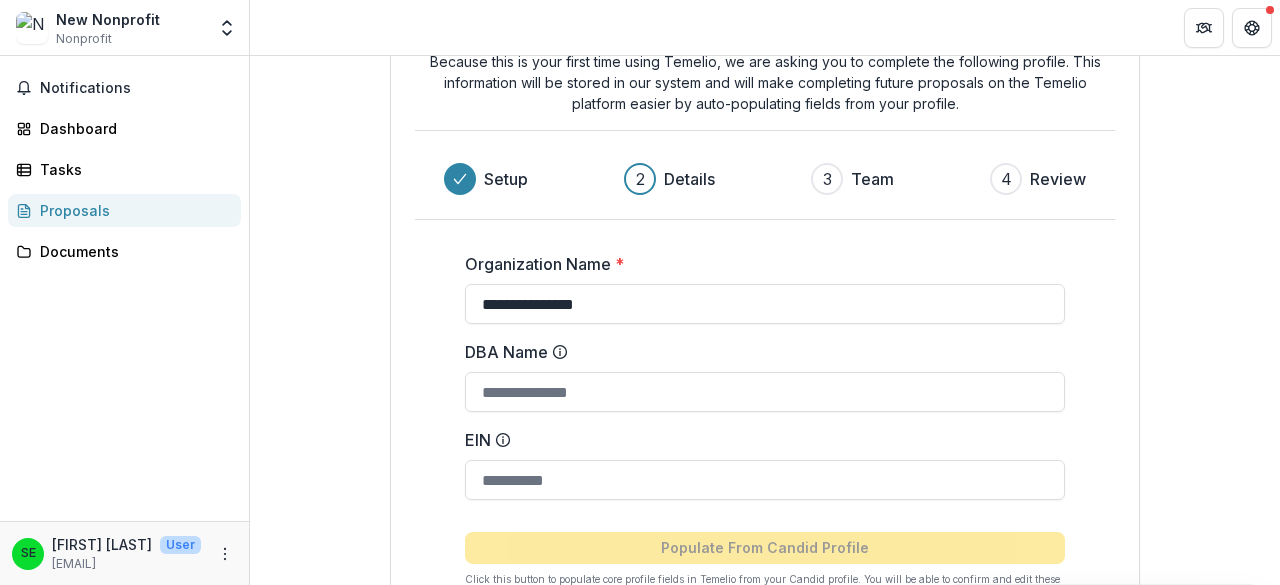 drag, startPoint x: 640, startPoint y: 305, endPoint x: 364, endPoint y: 274, distance: 277.73547 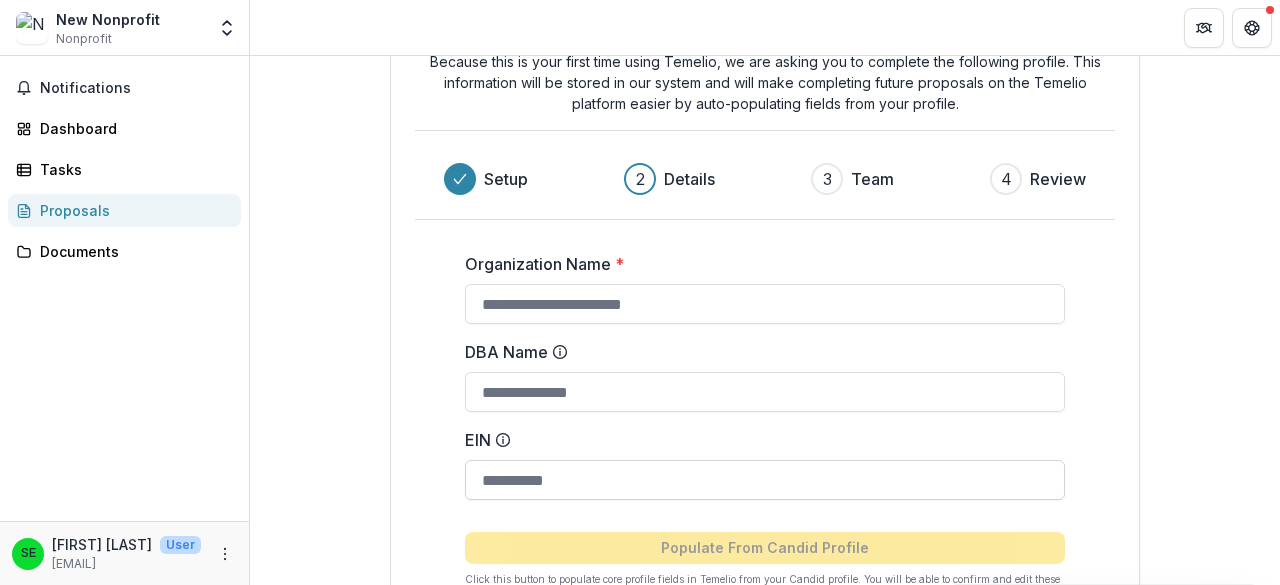 type 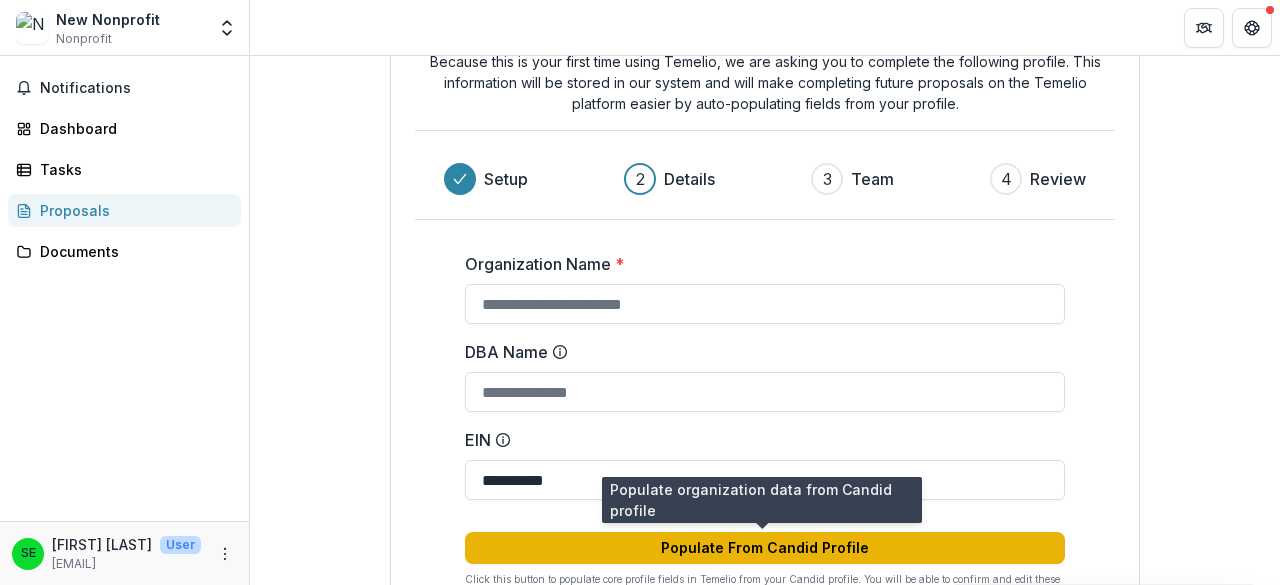 type on "**********" 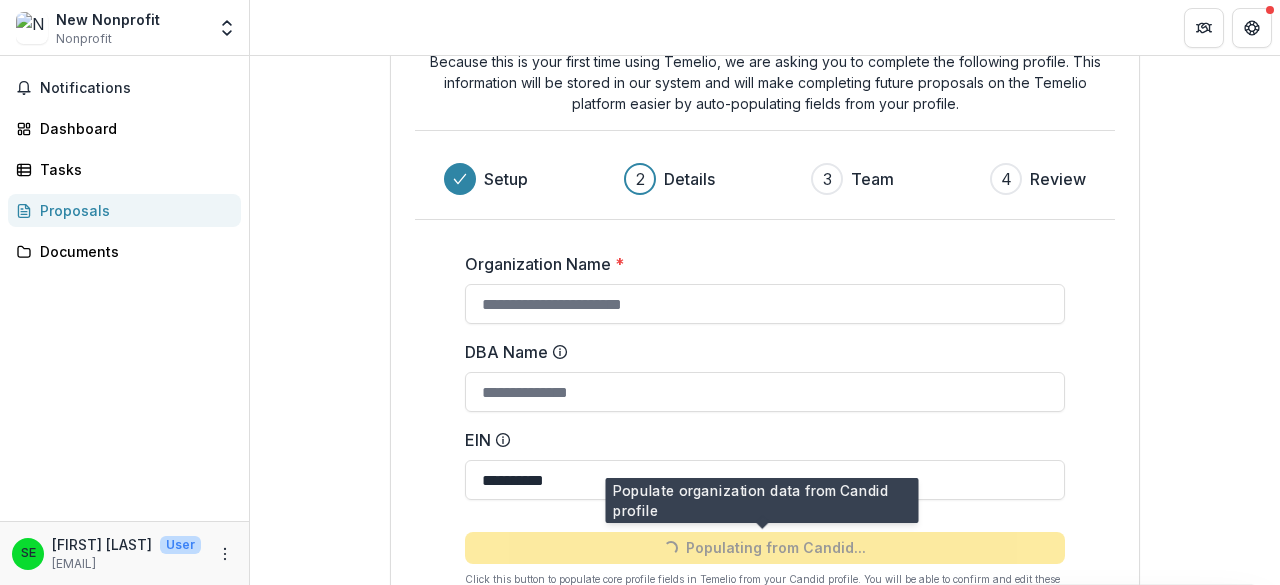 type on "**********" 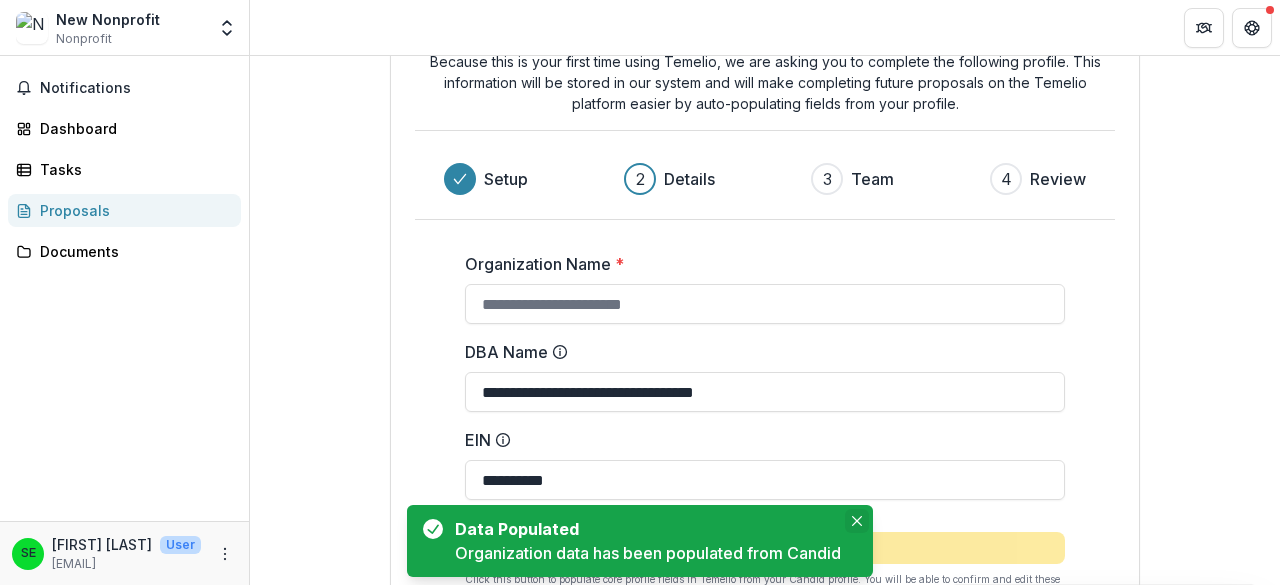 click at bounding box center (857, 521) 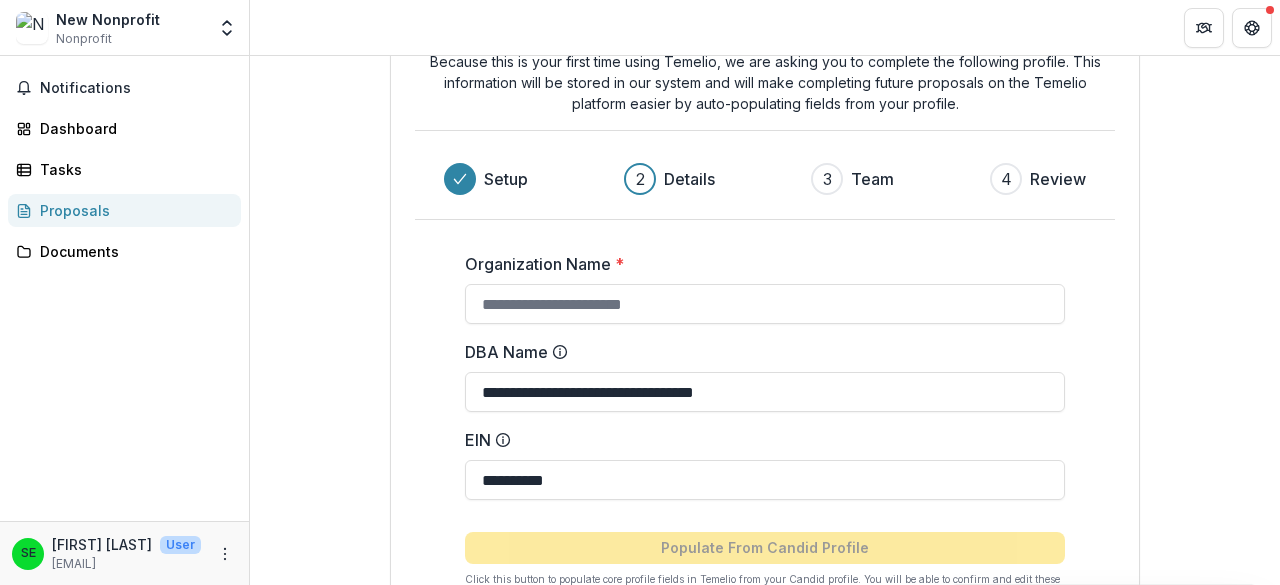 scroll, scrollTop: 238, scrollLeft: 0, axis: vertical 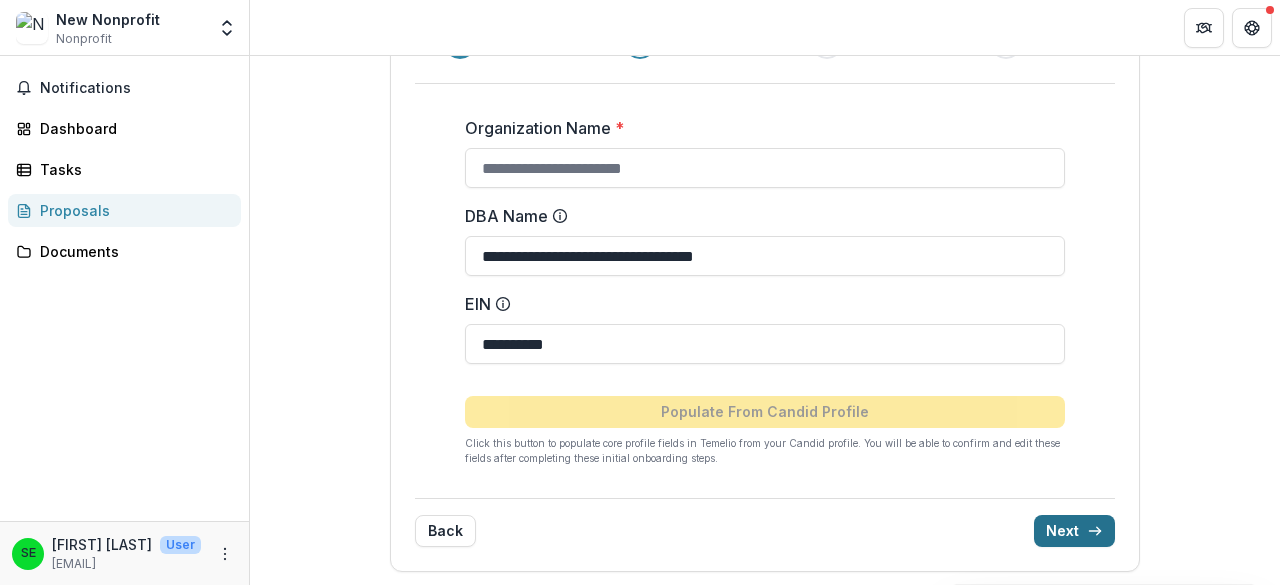 click on "Next" at bounding box center (1074, 531) 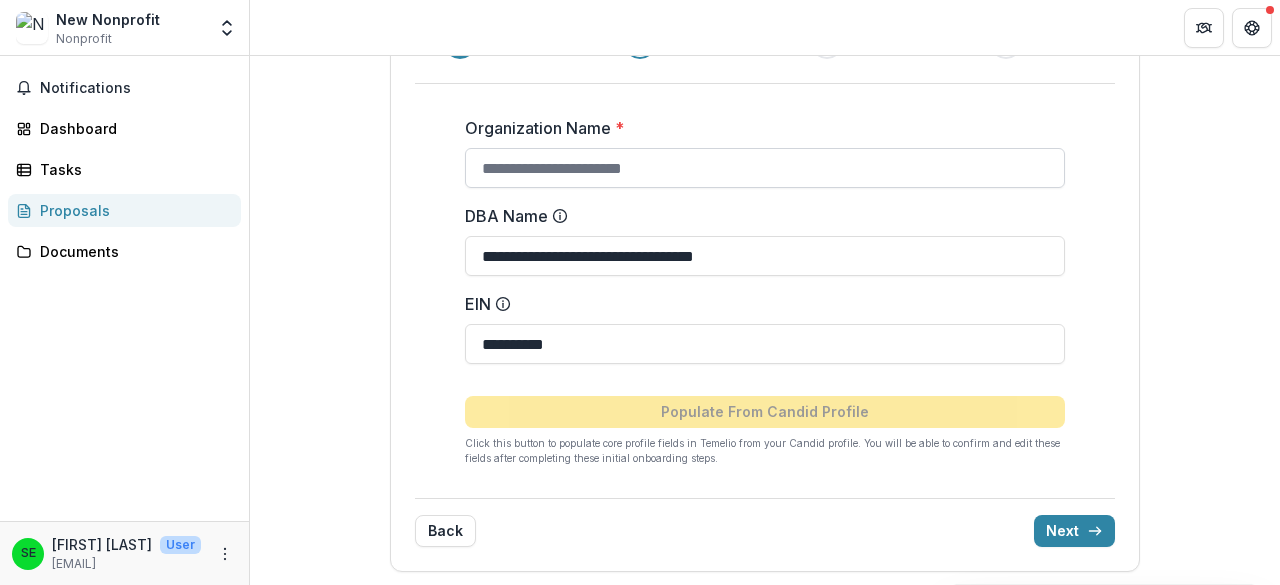 click on "Organization Name *" at bounding box center [765, 168] 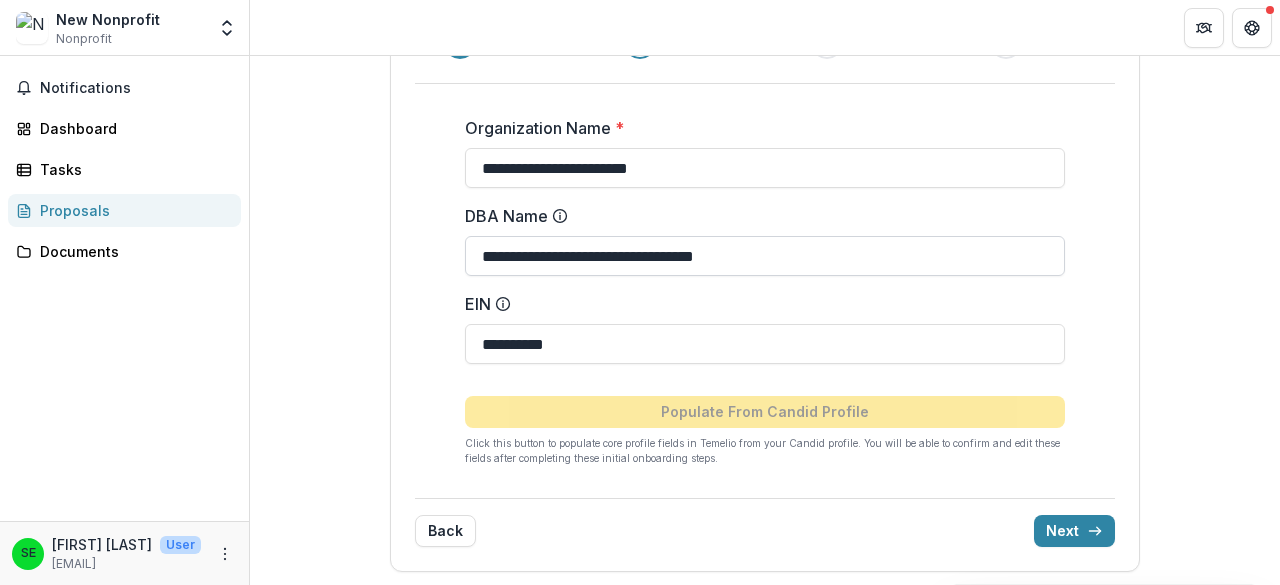 drag, startPoint x: 760, startPoint y: 252, endPoint x: 678, endPoint y: 255, distance: 82.05486 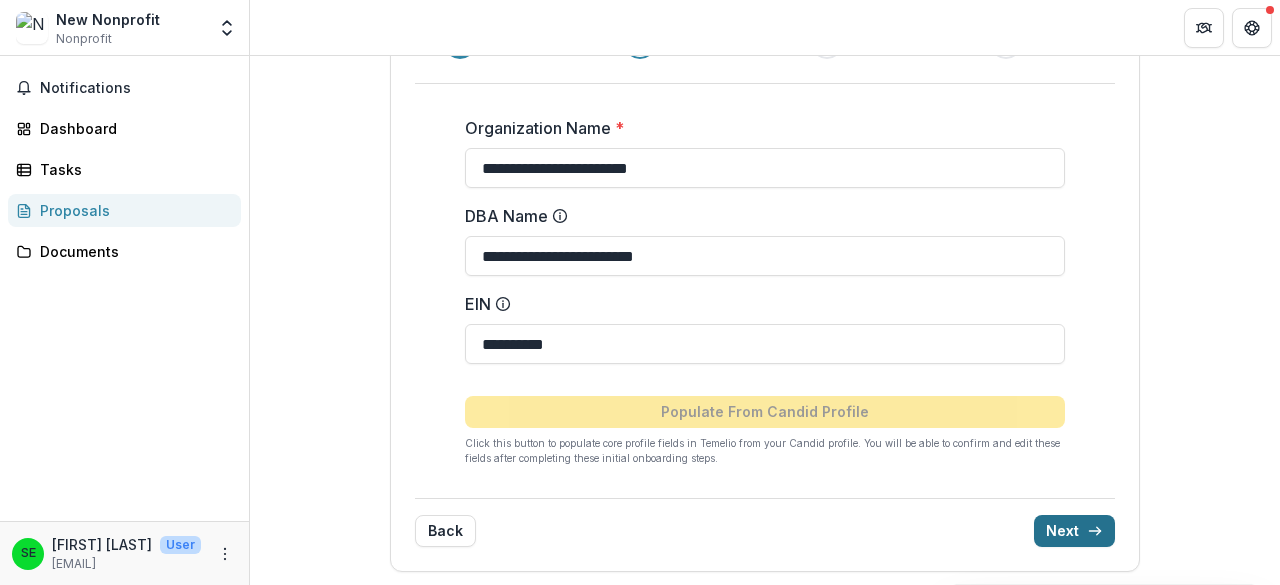 type on "**********" 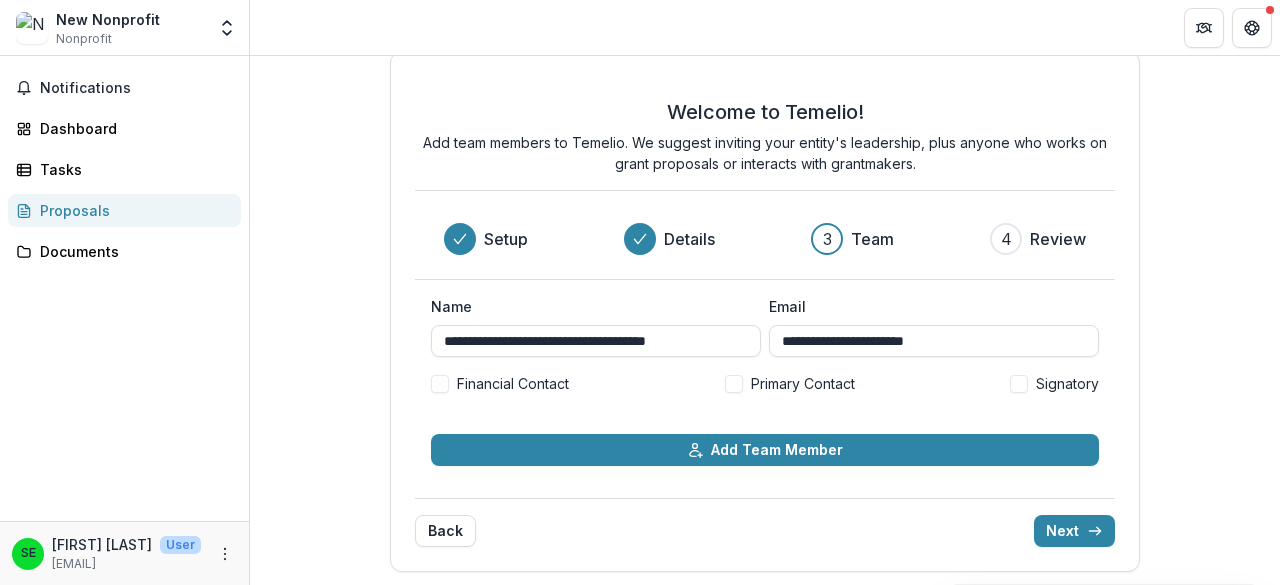 click at bounding box center [734, 384] 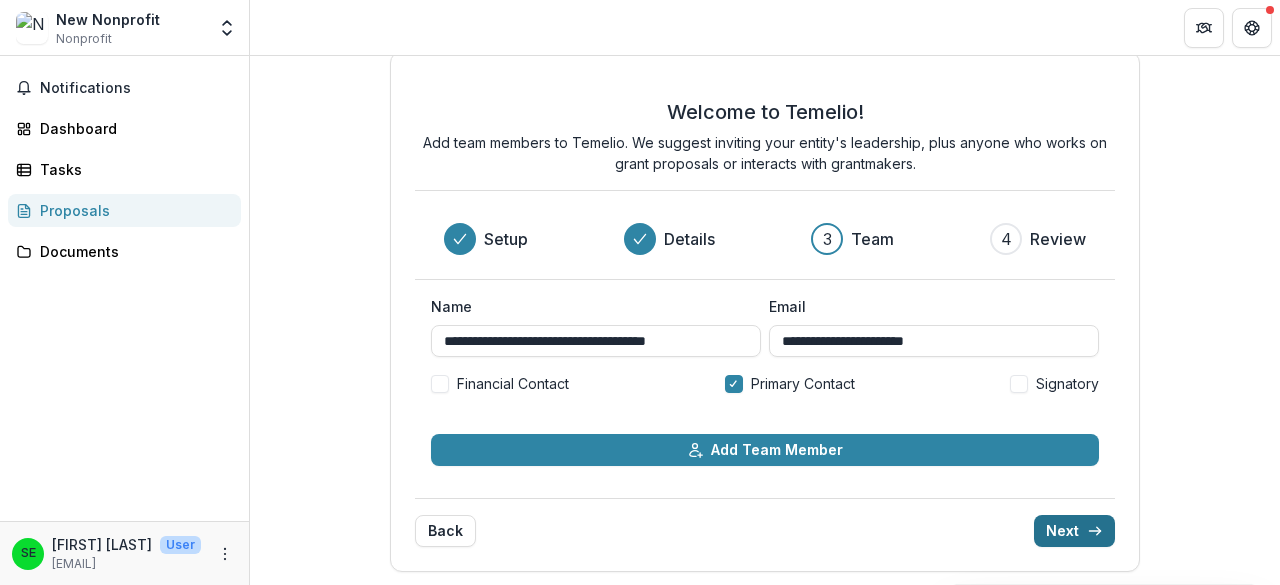 click on "Next" at bounding box center [1074, 531] 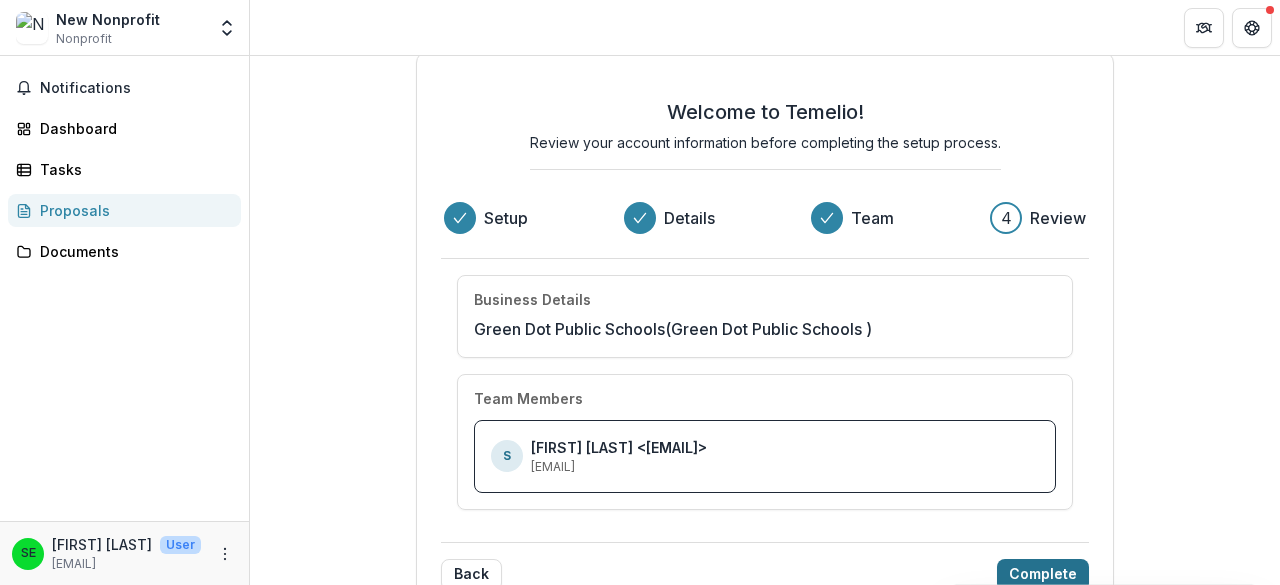 click on "Complete" at bounding box center (1043, 575) 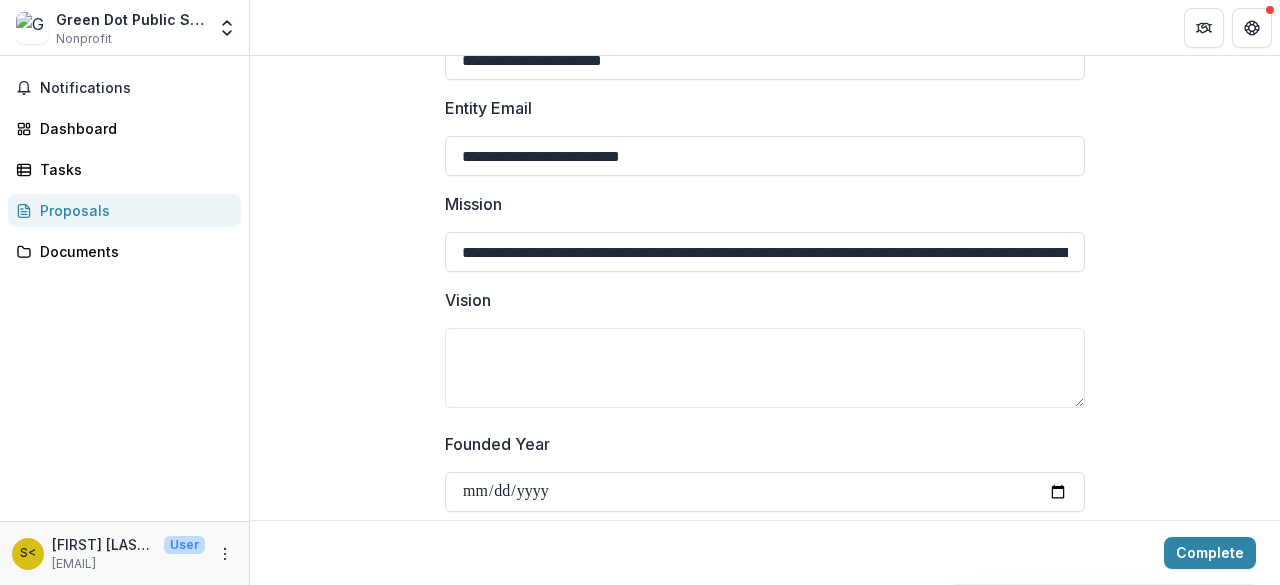 scroll, scrollTop: 507, scrollLeft: 0, axis: vertical 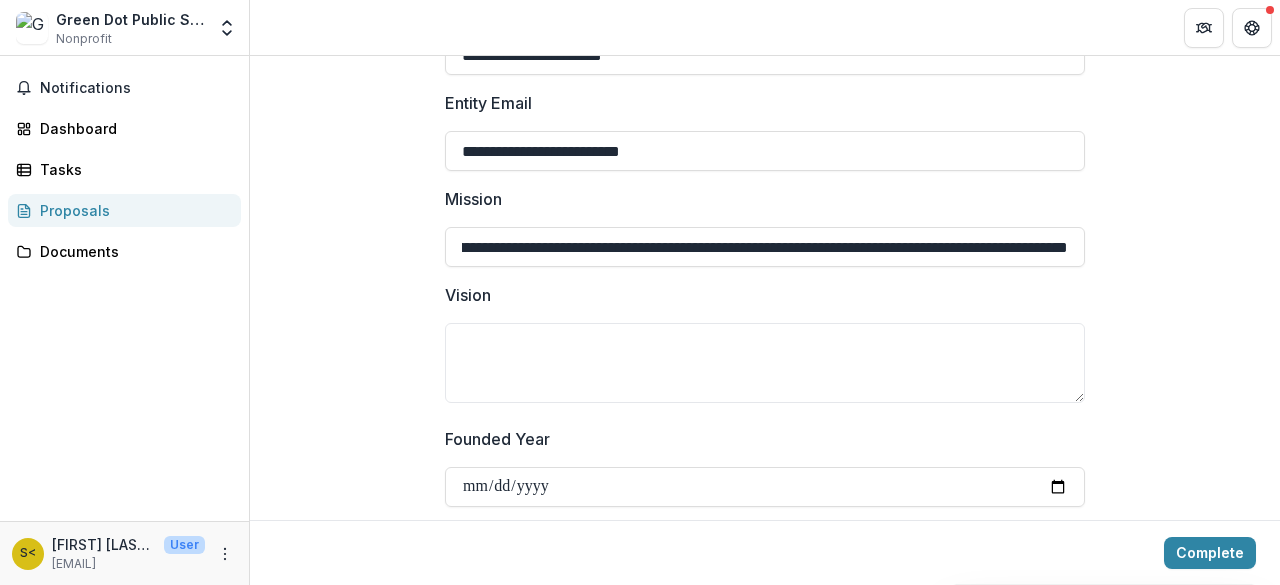 drag, startPoint x: 459, startPoint y: 251, endPoint x: 1279, endPoint y: 487, distance: 853.2854 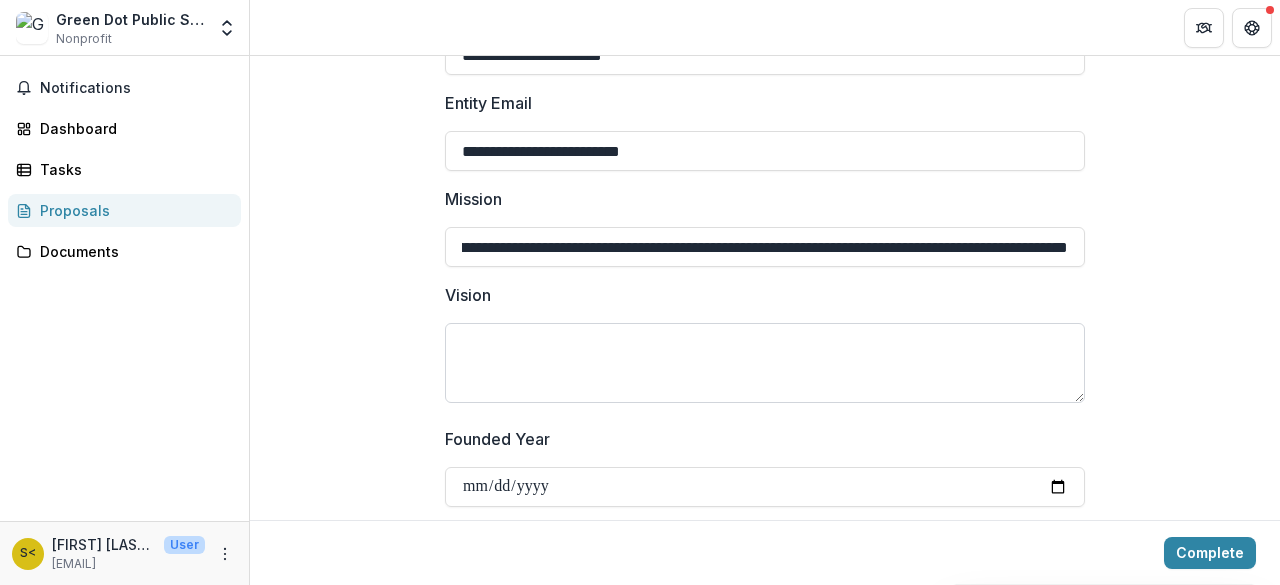 click on "Vision" at bounding box center [765, 363] 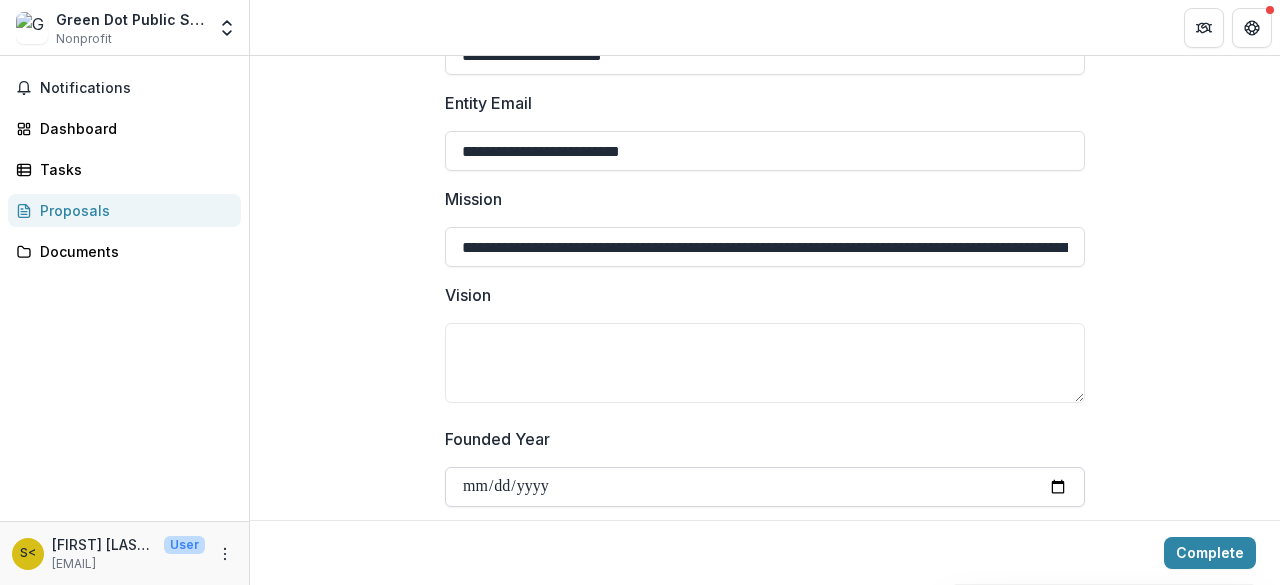click on "Founded Year" at bounding box center (765, 487) 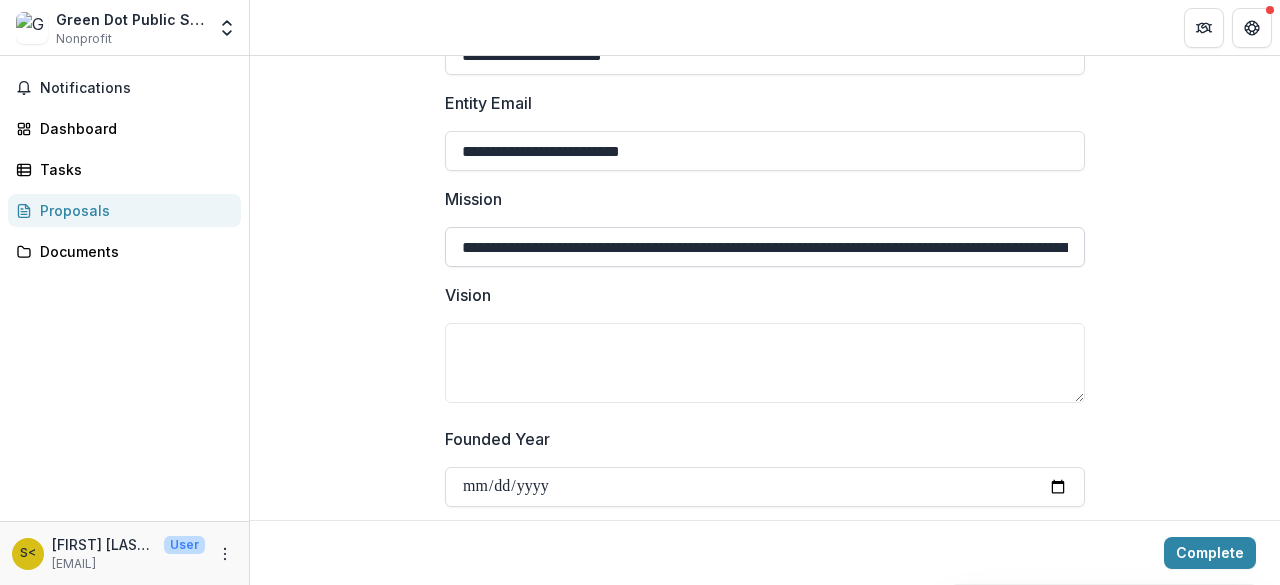 click on "**********" at bounding box center [765, 247] 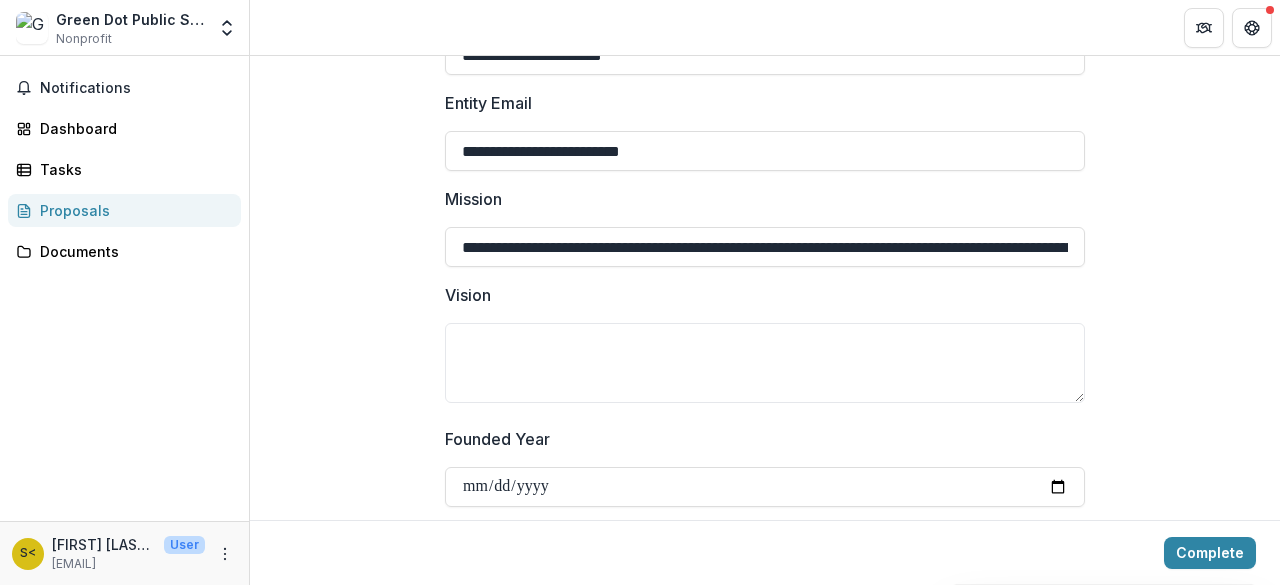 scroll, scrollTop: 0, scrollLeft: 625, axis: horizontal 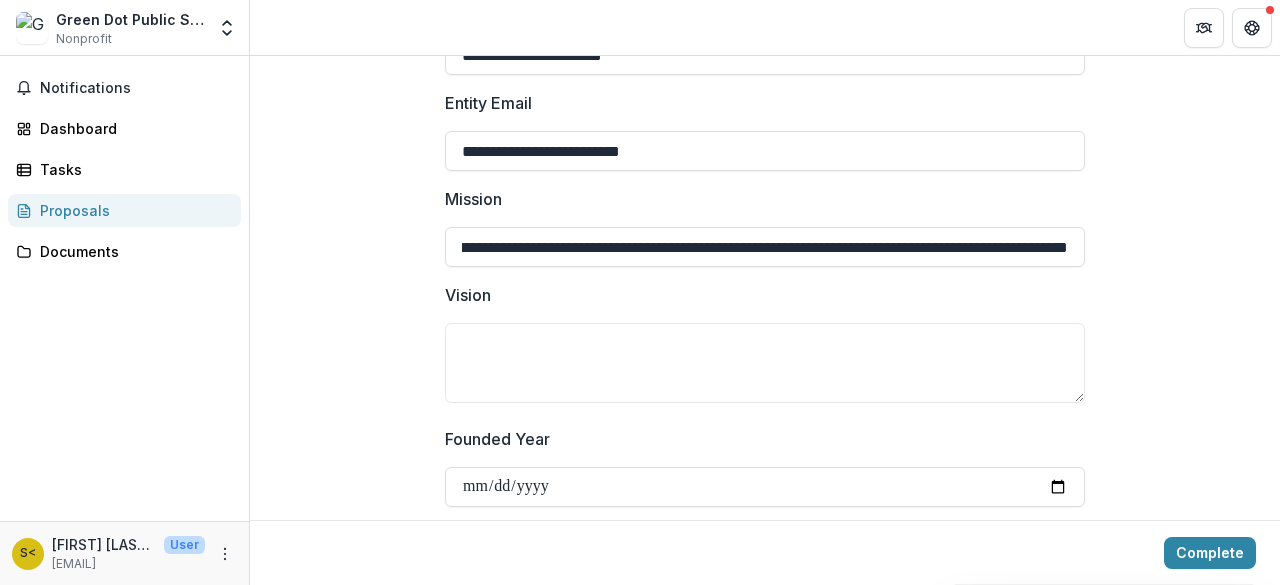 drag, startPoint x: 452, startPoint y: 245, endPoint x: 1279, endPoint y: 429, distance: 847.2219 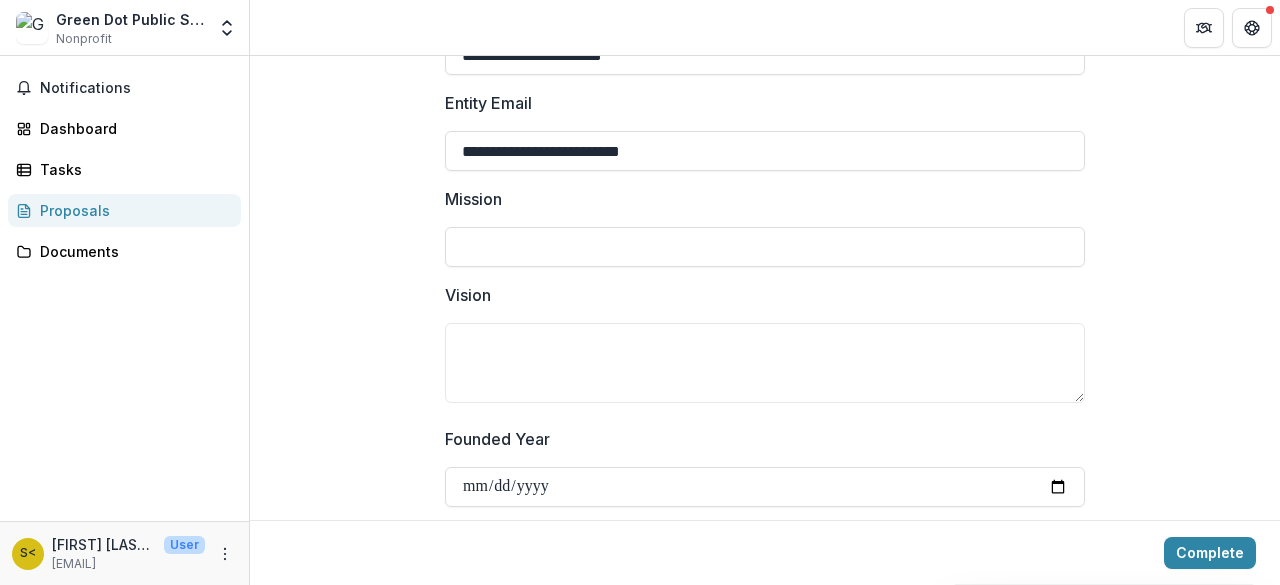 scroll, scrollTop: 0, scrollLeft: 0, axis: both 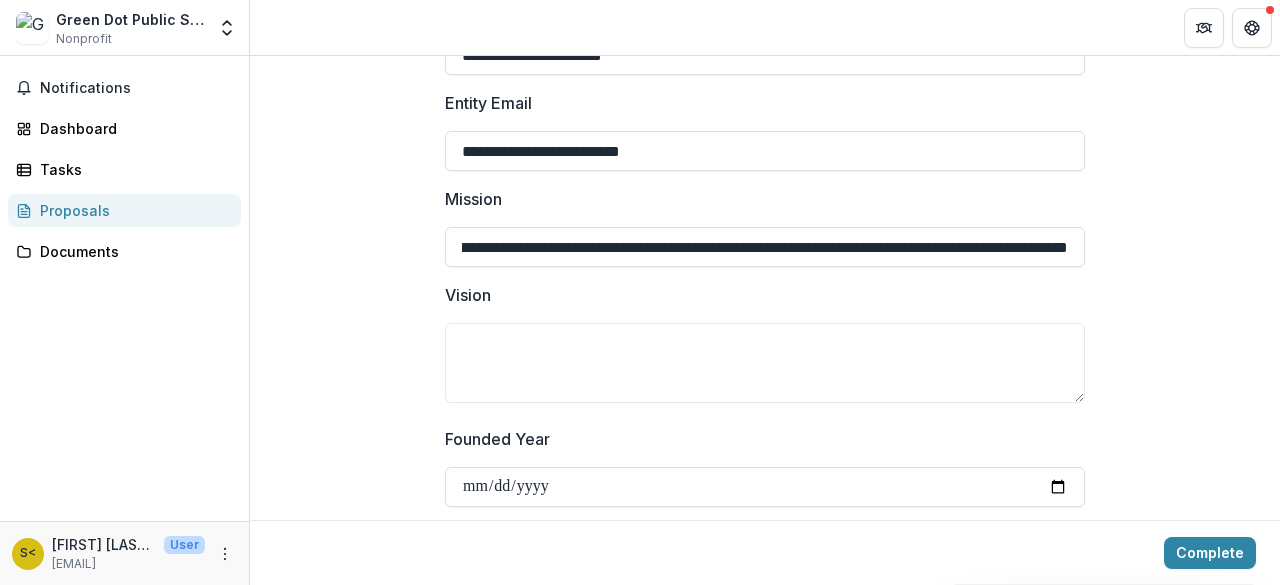 type on "**********" 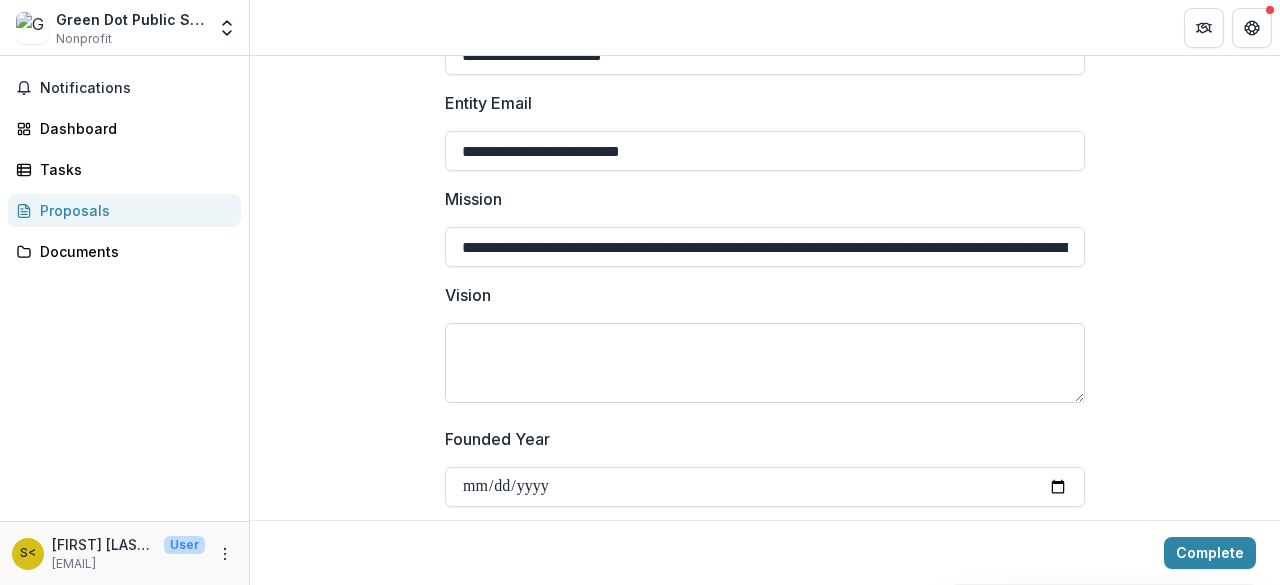 click on "Vision" at bounding box center [765, 363] 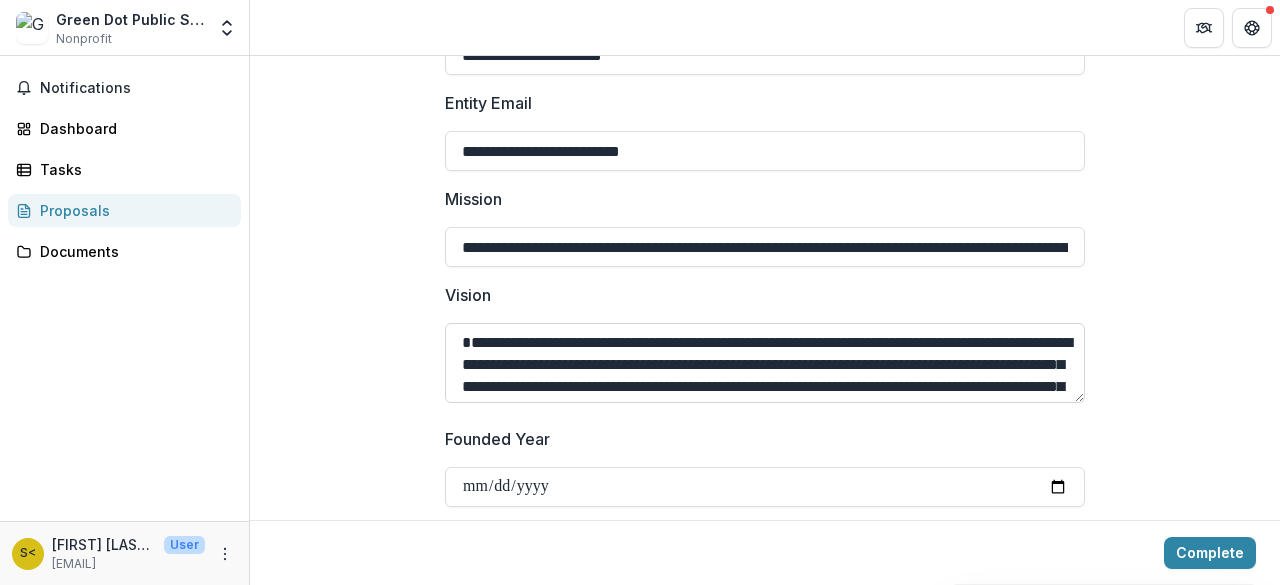 scroll, scrollTop: 60, scrollLeft: 0, axis: vertical 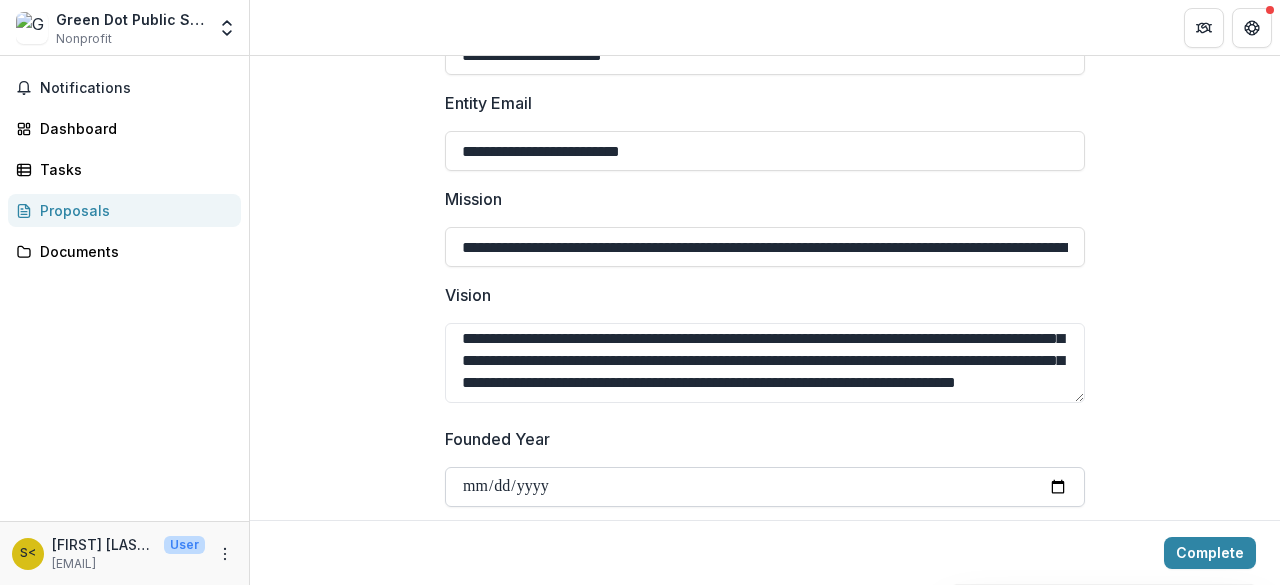 type on "**********" 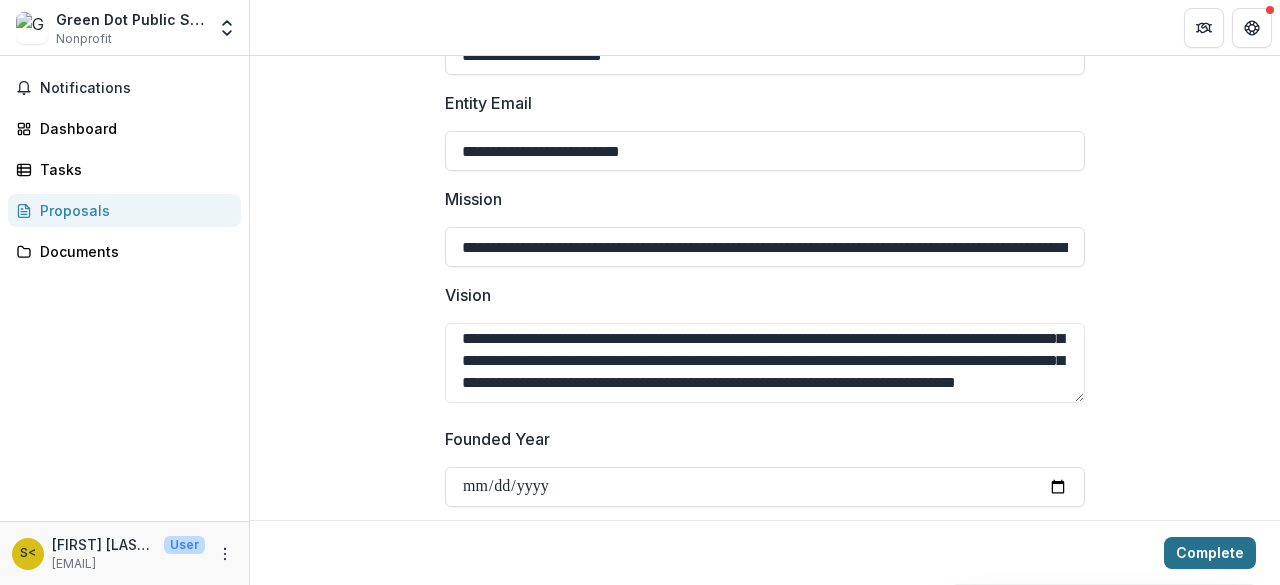 click on "Complete" at bounding box center (1210, 553) 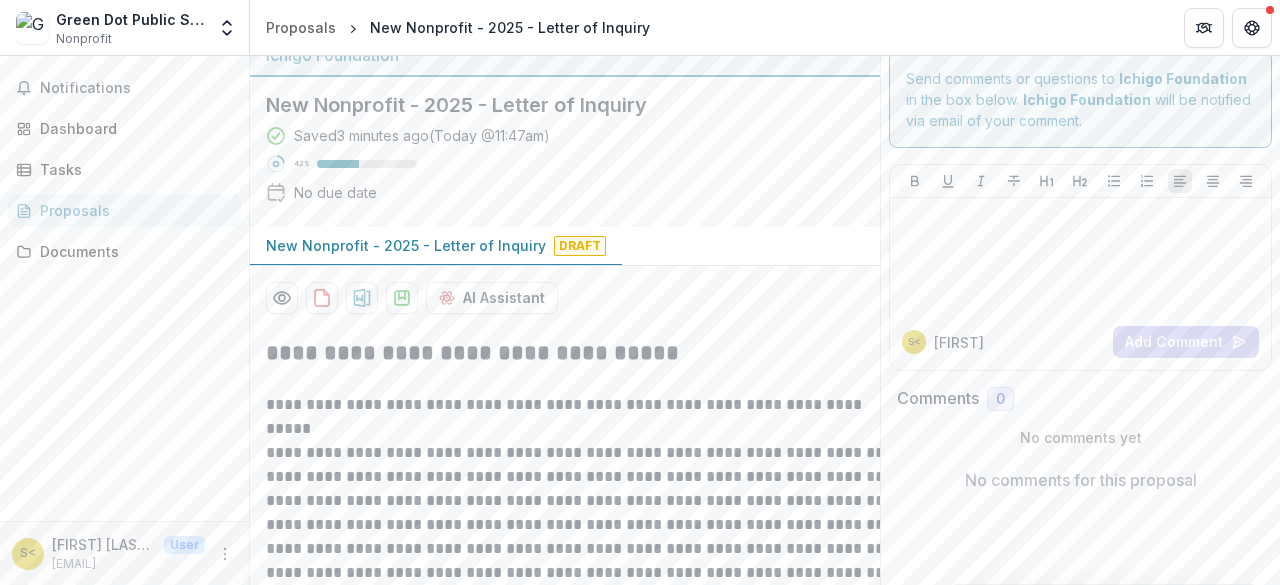 scroll, scrollTop: 0, scrollLeft: 0, axis: both 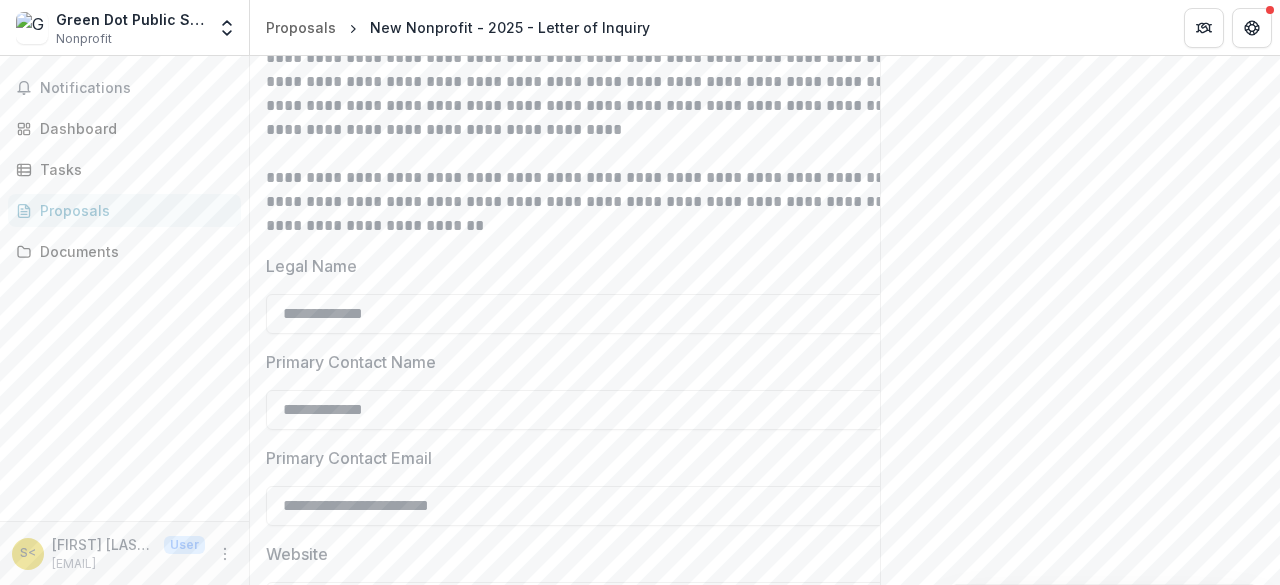 drag, startPoint x: 455, startPoint y: 300, endPoint x: 252, endPoint y: 297, distance: 203.02217 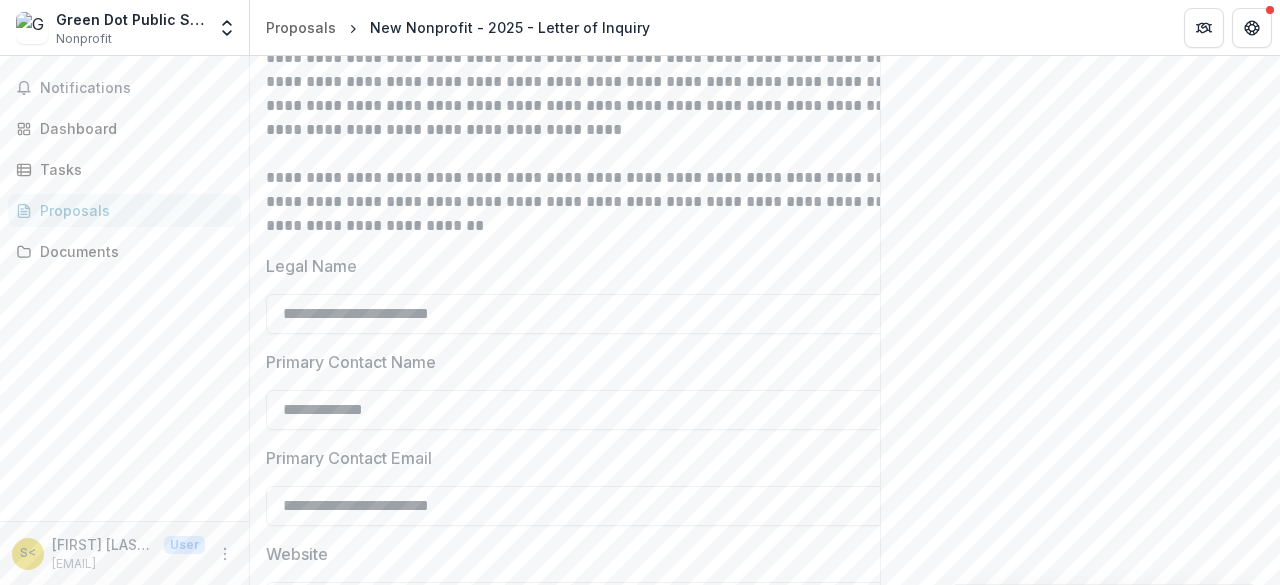 type on "**********" 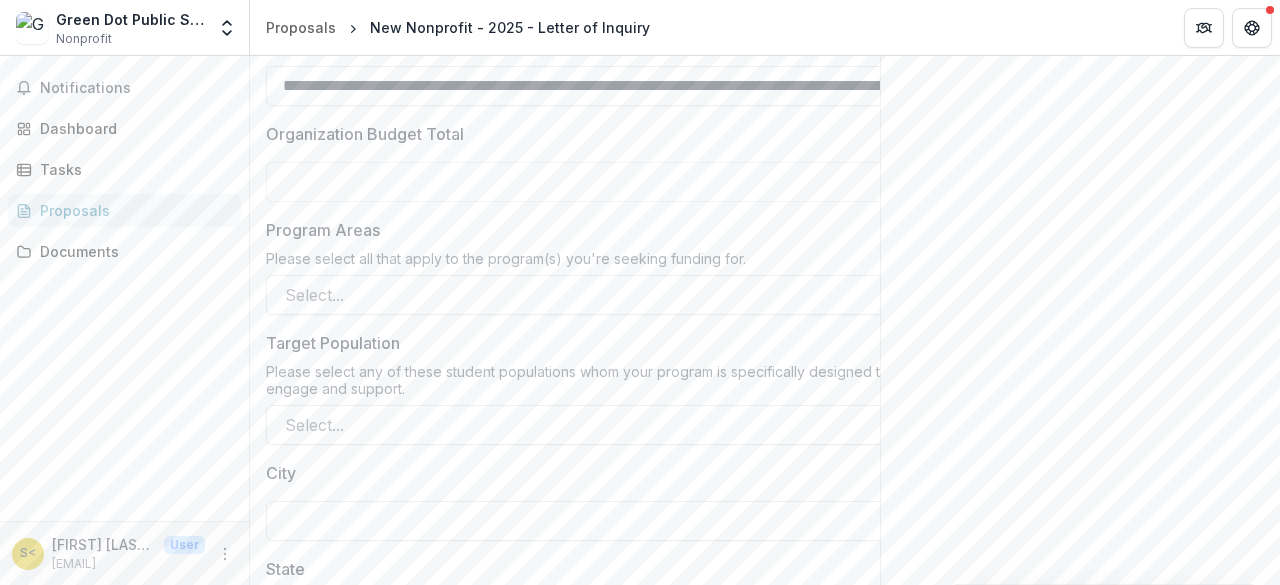 scroll, scrollTop: 1286, scrollLeft: 0, axis: vertical 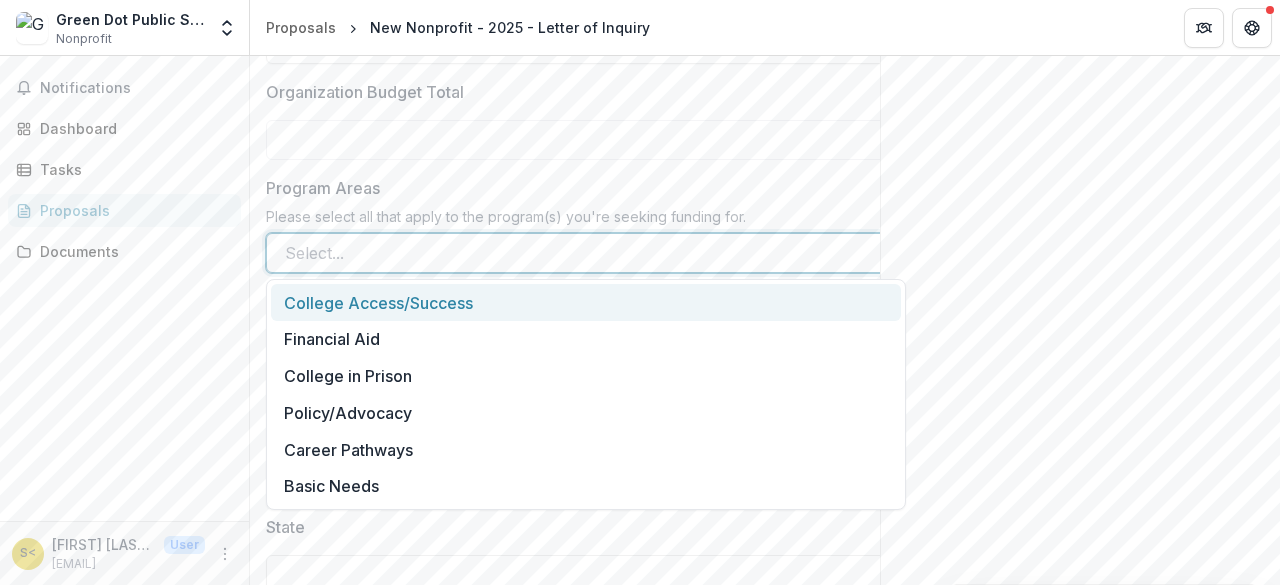 click at bounding box center [568, 253] 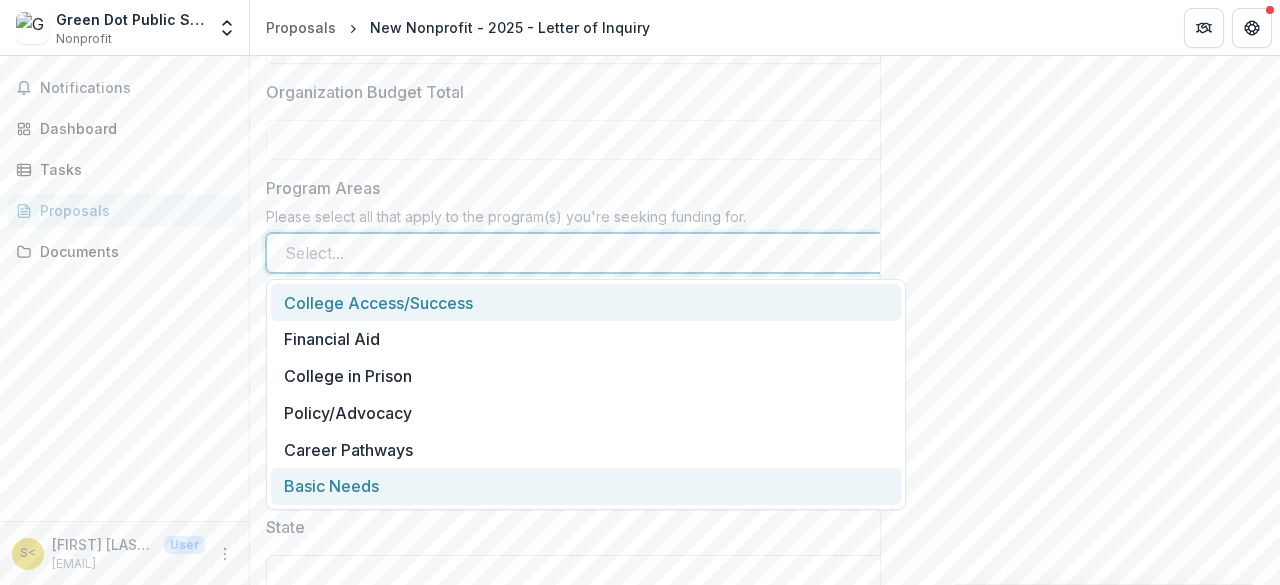 click on "Basic Needs" at bounding box center (586, 486) 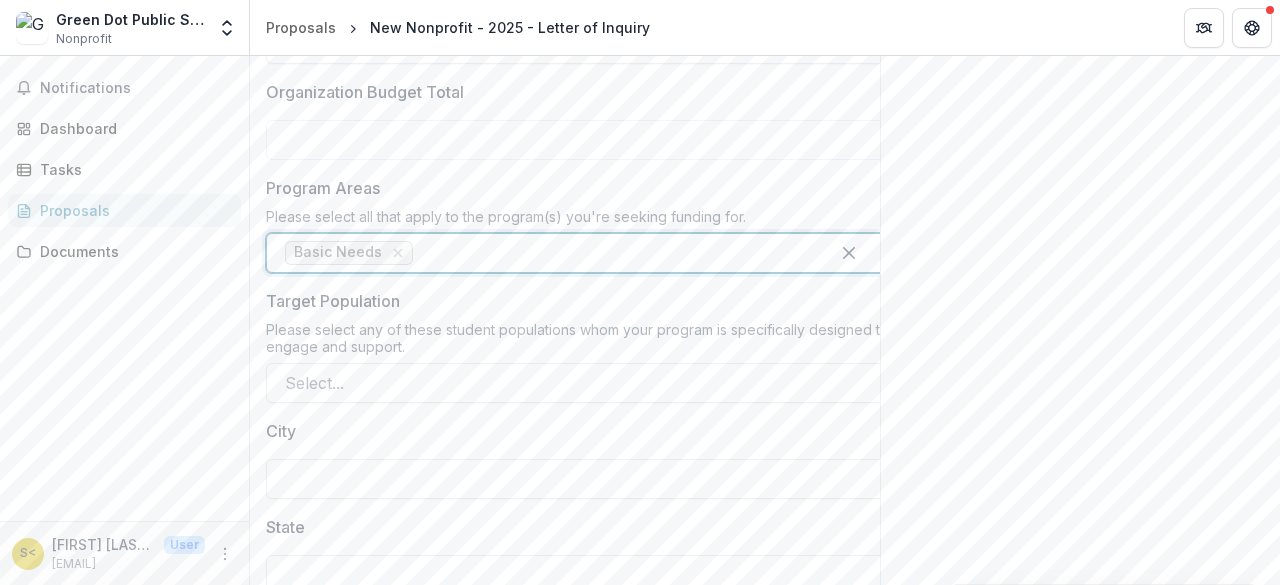click at bounding box center (614, 253) 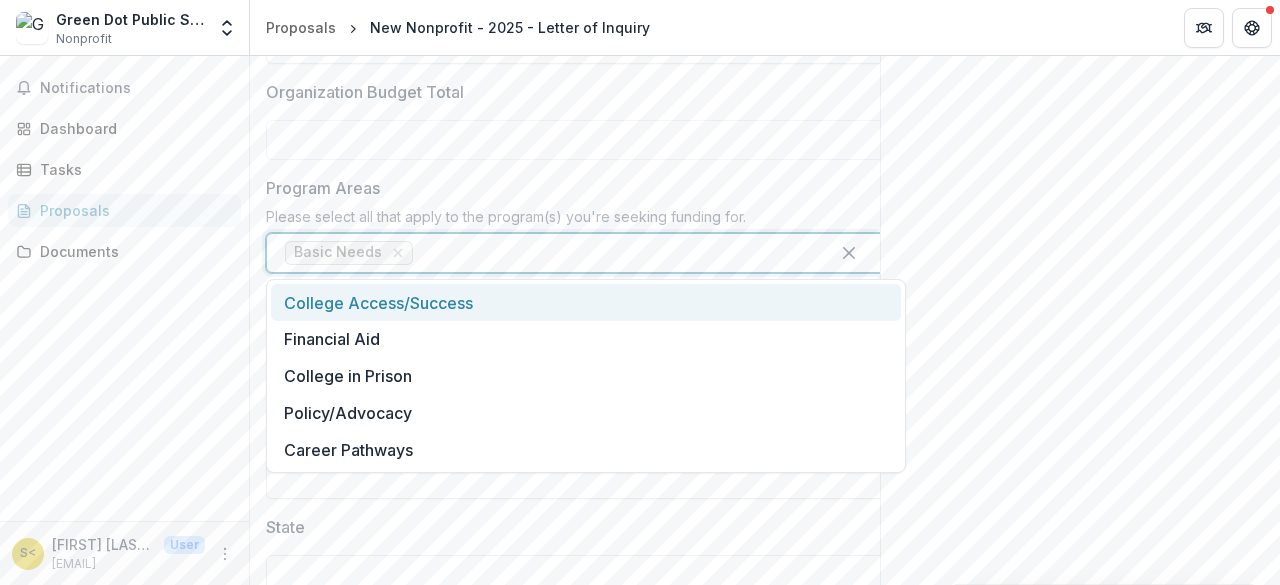 click on "College Access/Success" at bounding box center [586, 302] 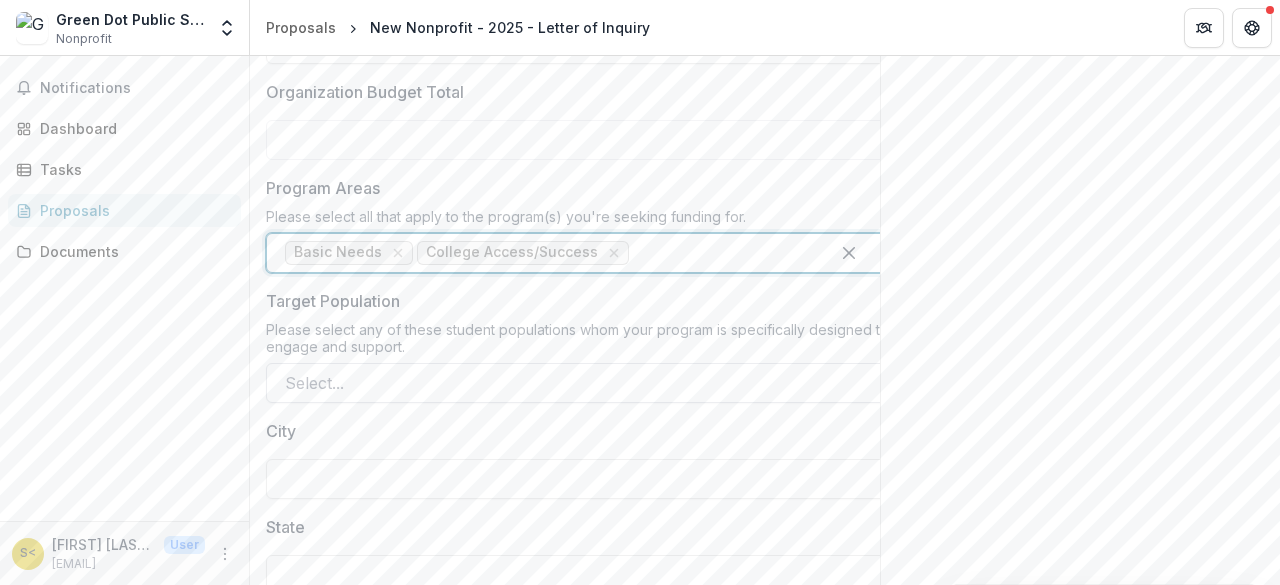 click at bounding box center [568, 383] 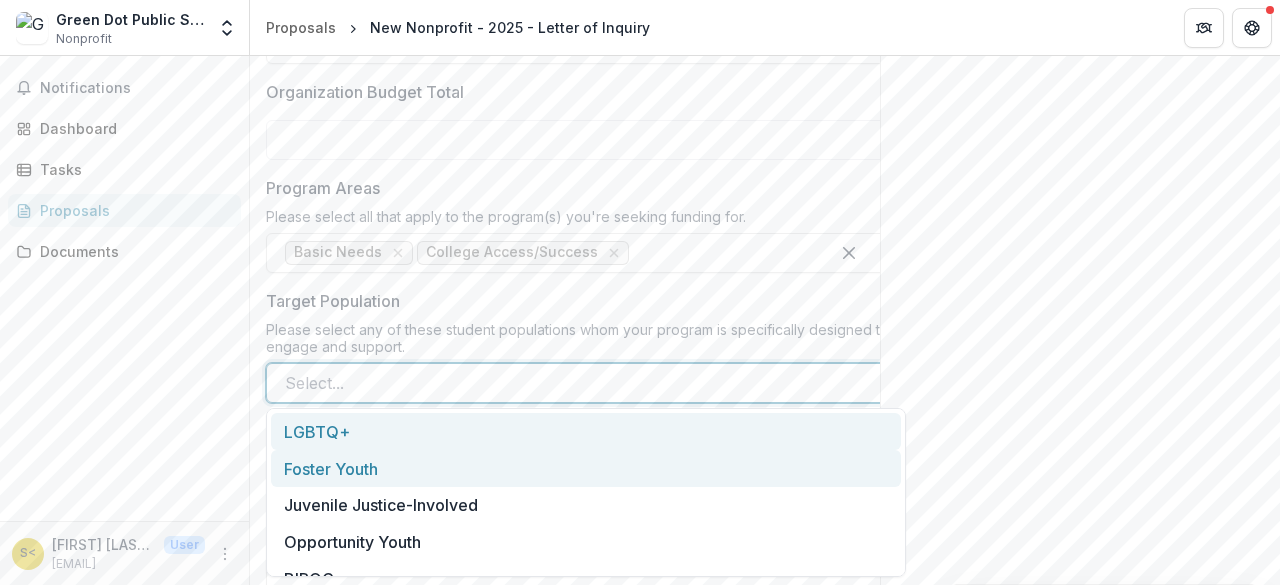 click on "Foster Youth" at bounding box center (586, 468) 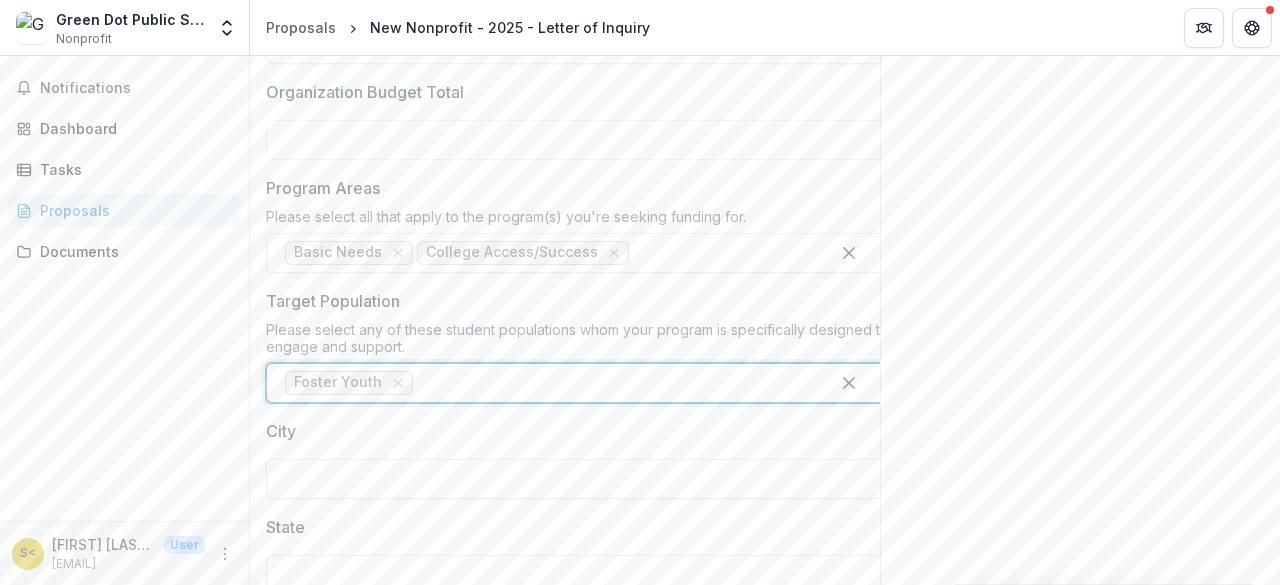 click at bounding box center (614, 383) 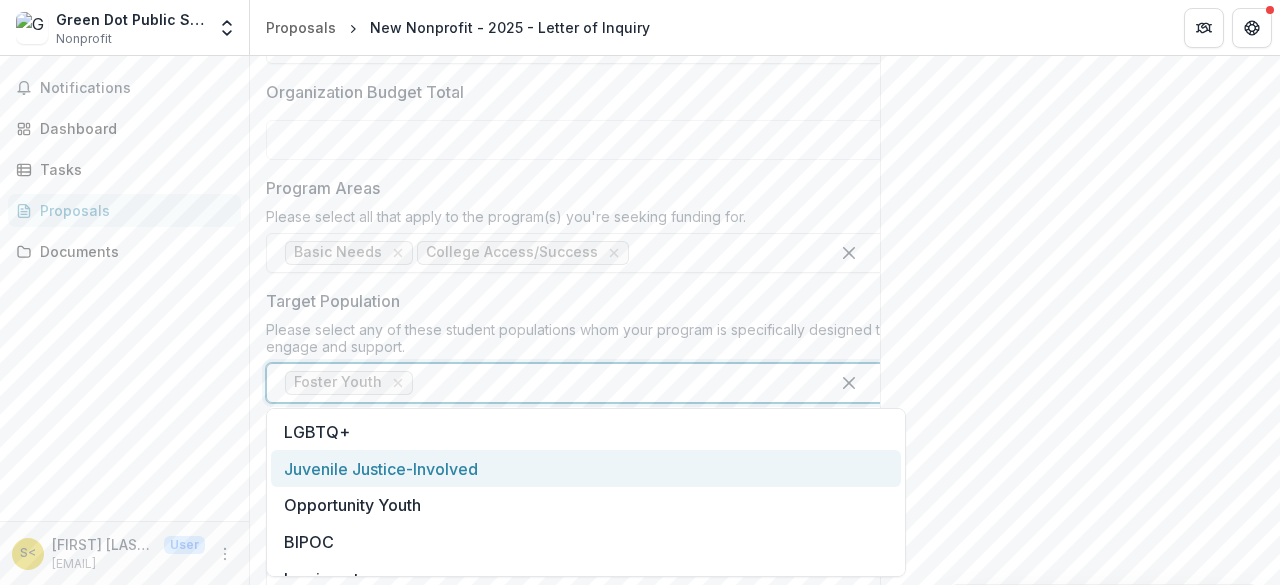 click on "Juvenile Justice-Involved" at bounding box center (586, 468) 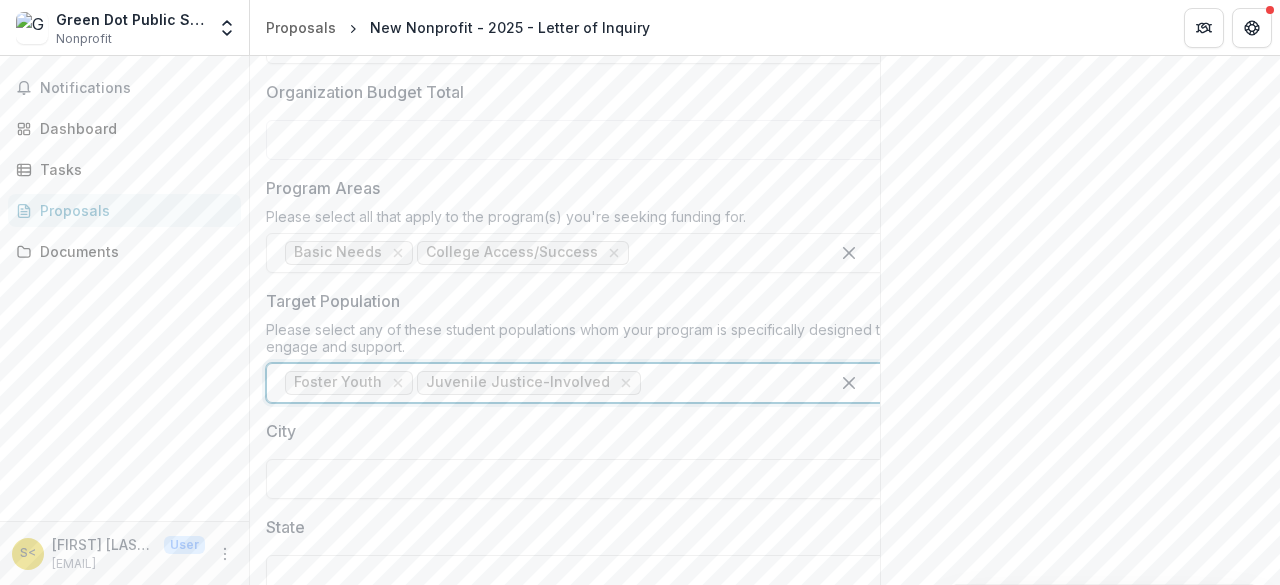 click at bounding box center (728, 383) 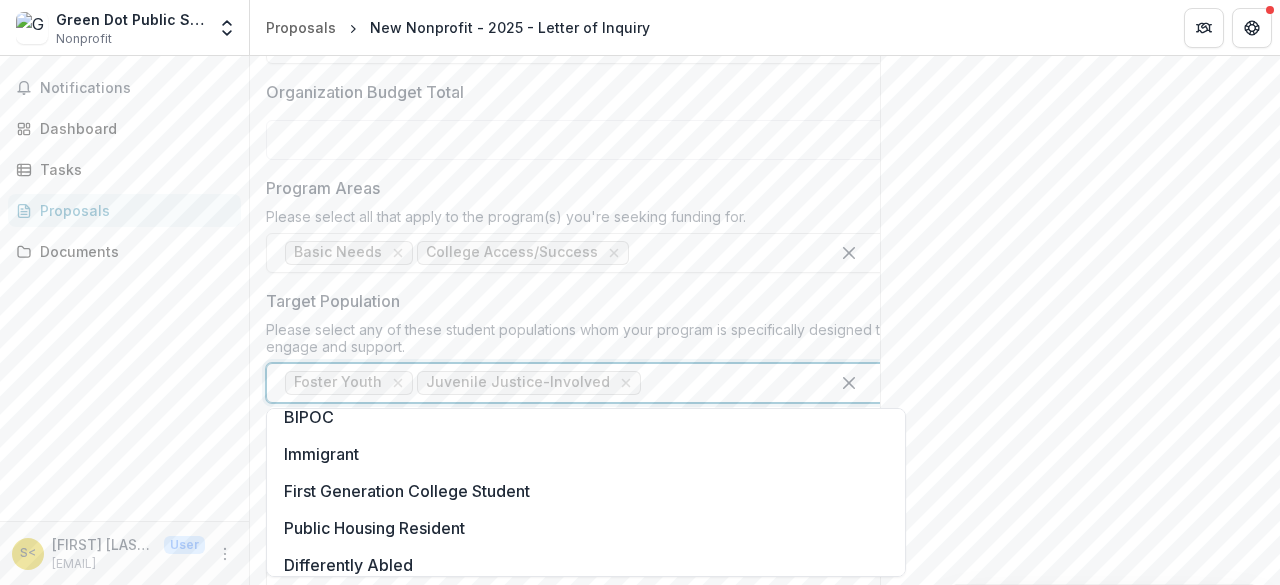 scroll, scrollTop: 89, scrollLeft: 0, axis: vertical 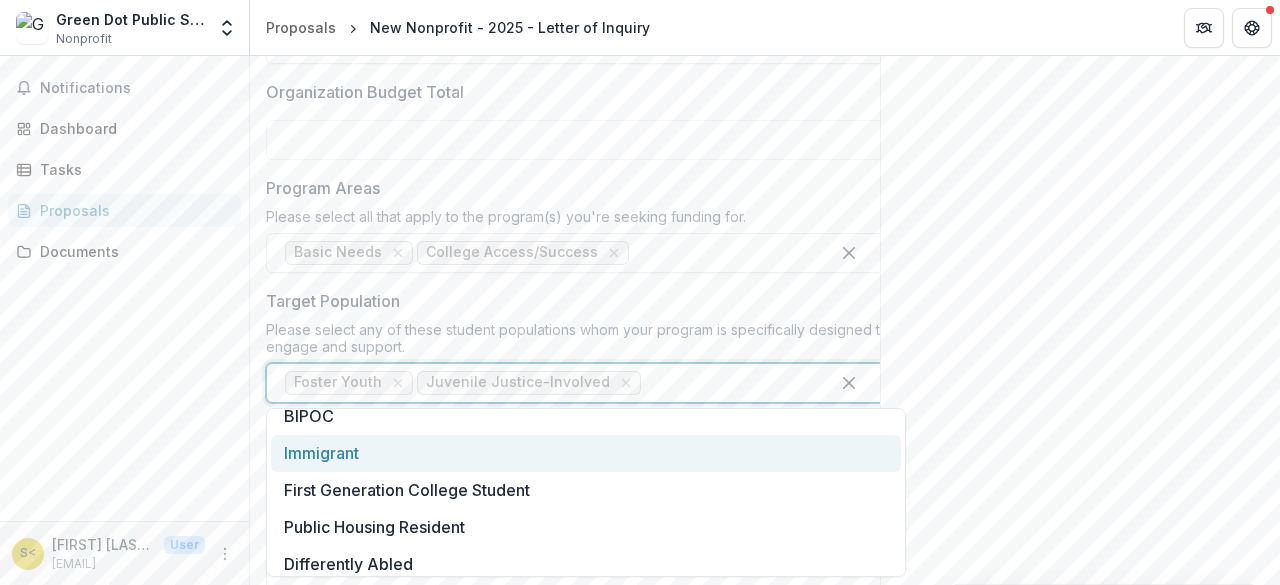 click on "Immigrant" at bounding box center (586, 453) 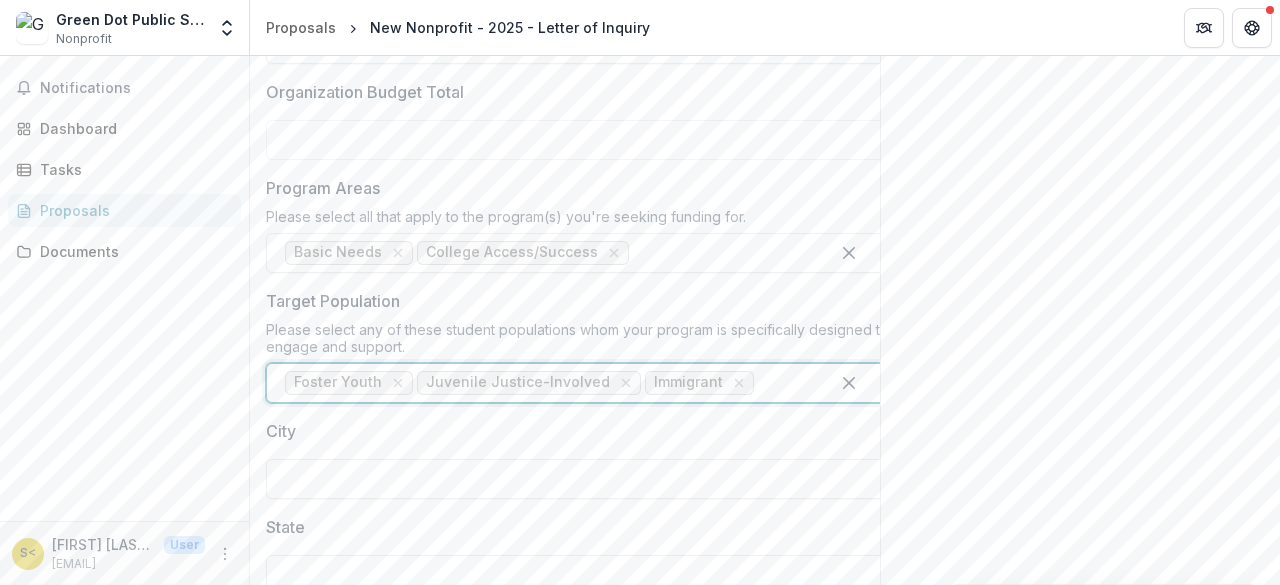 click at bounding box center (784, 383) 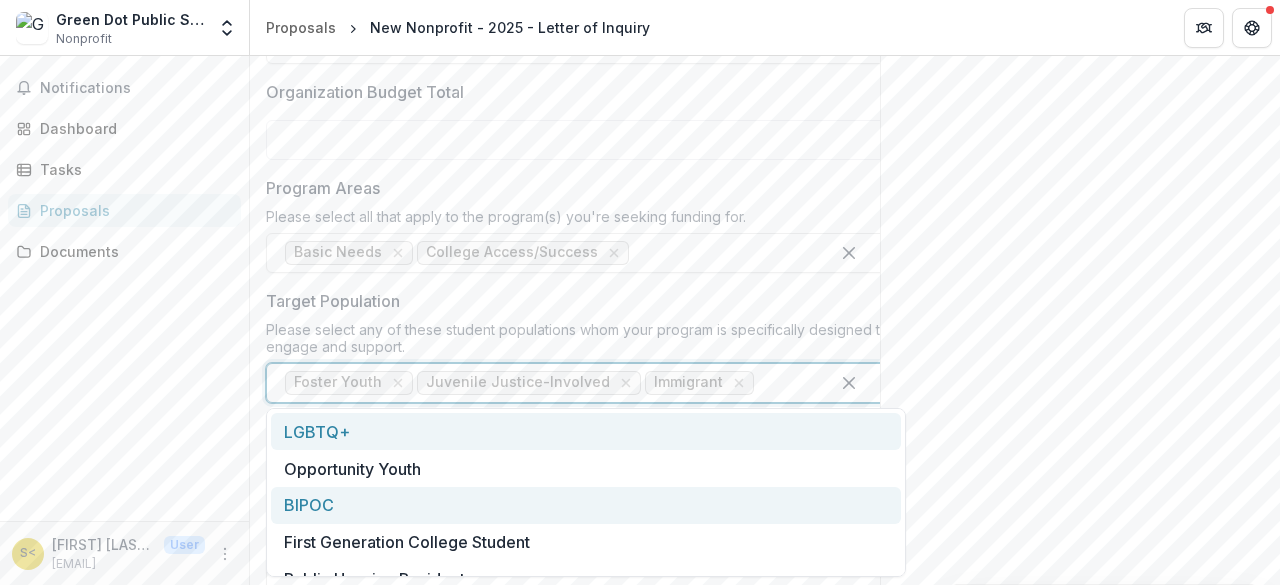 click on "BIPOC" at bounding box center [586, 505] 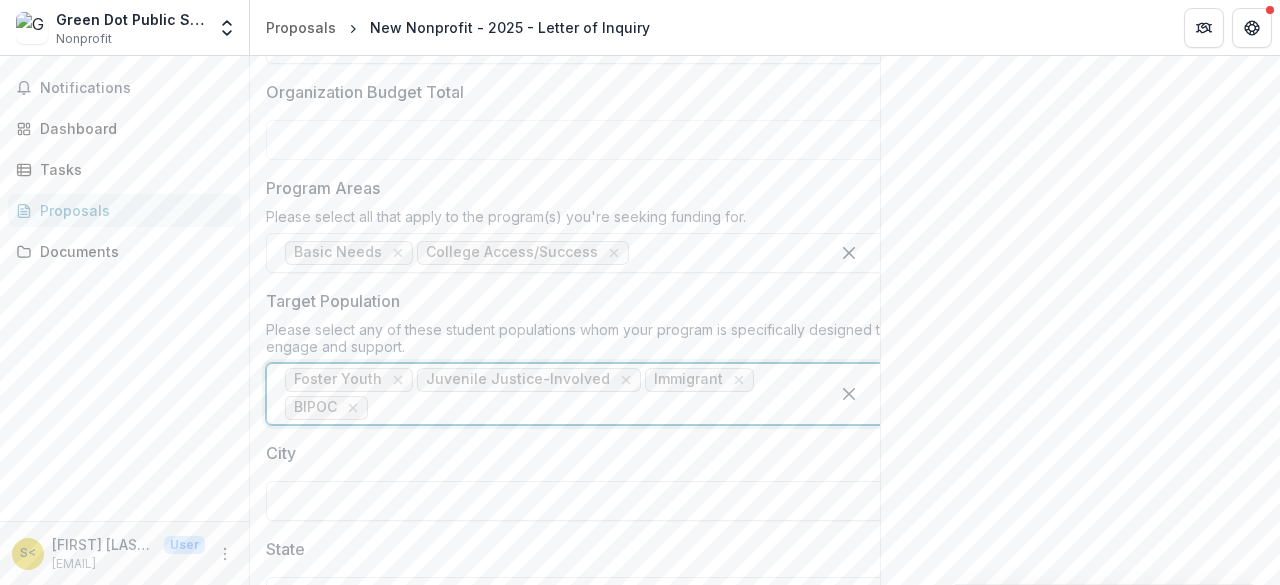 click at bounding box center (591, 408) 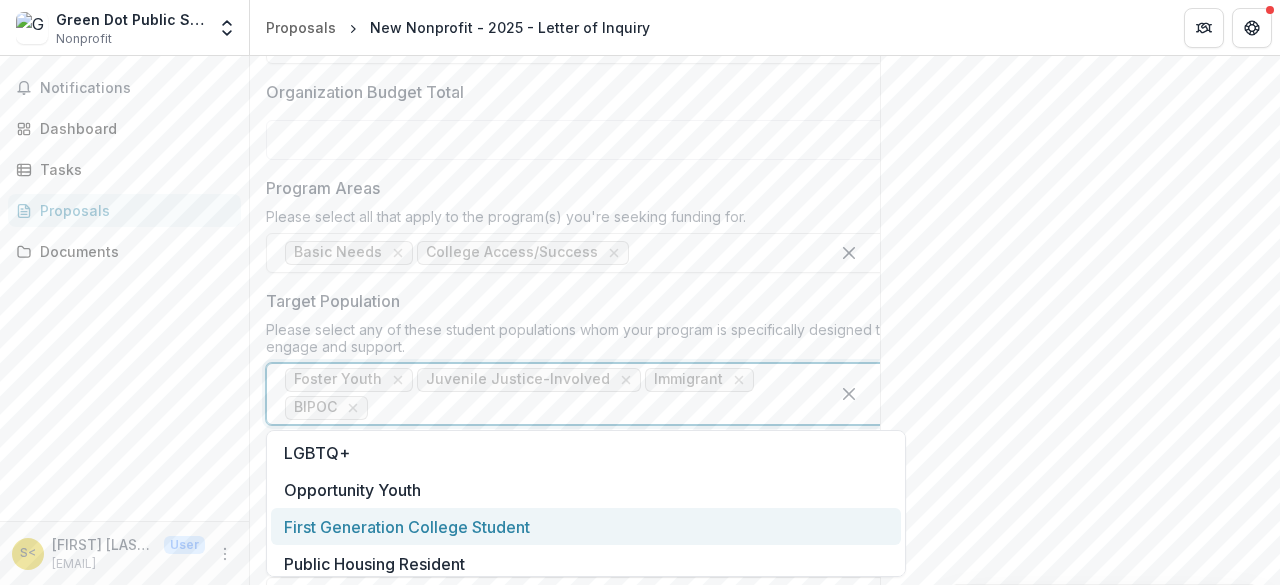 click on "First Generation College Student" at bounding box center (586, 526) 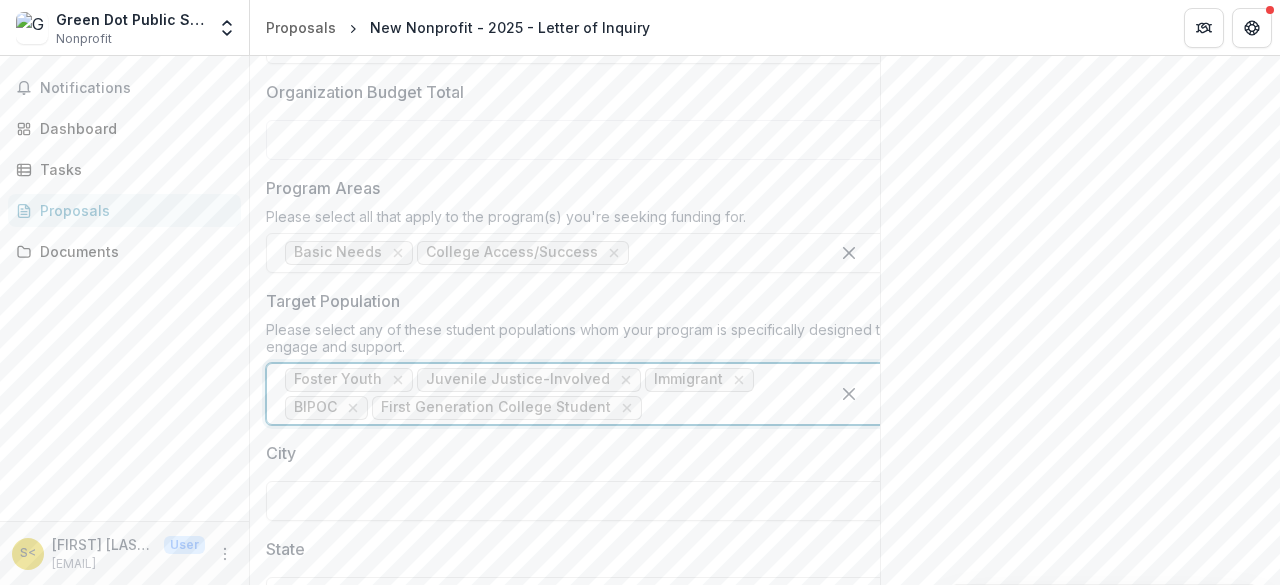 click at bounding box center (728, 408) 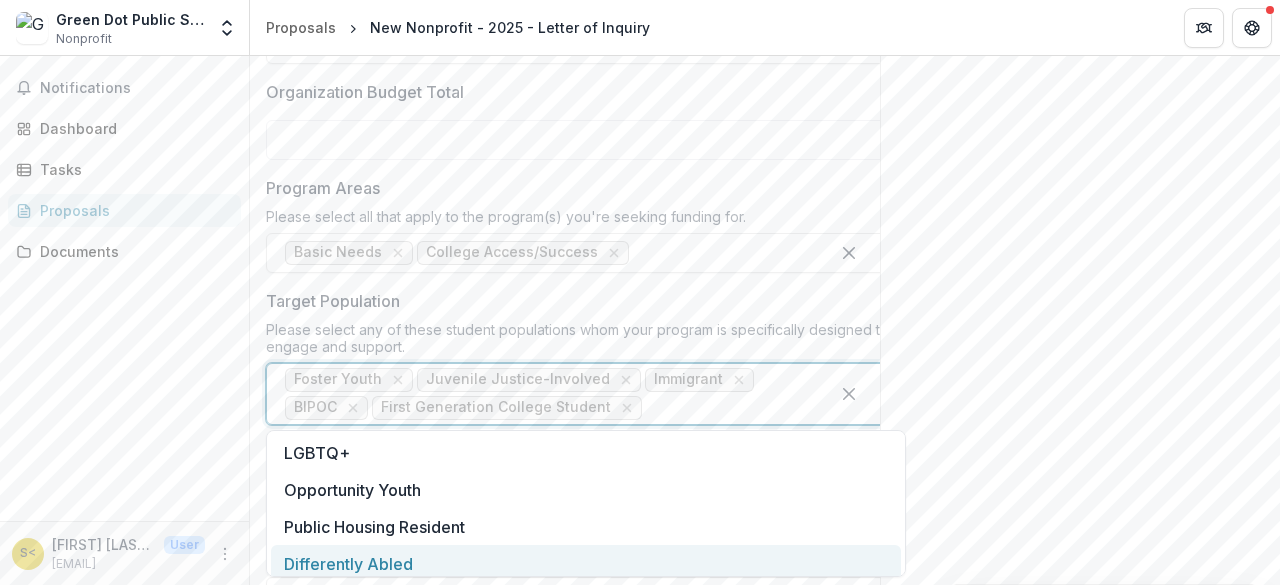 click on "Differently Abled" at bounding box center [586, 563] 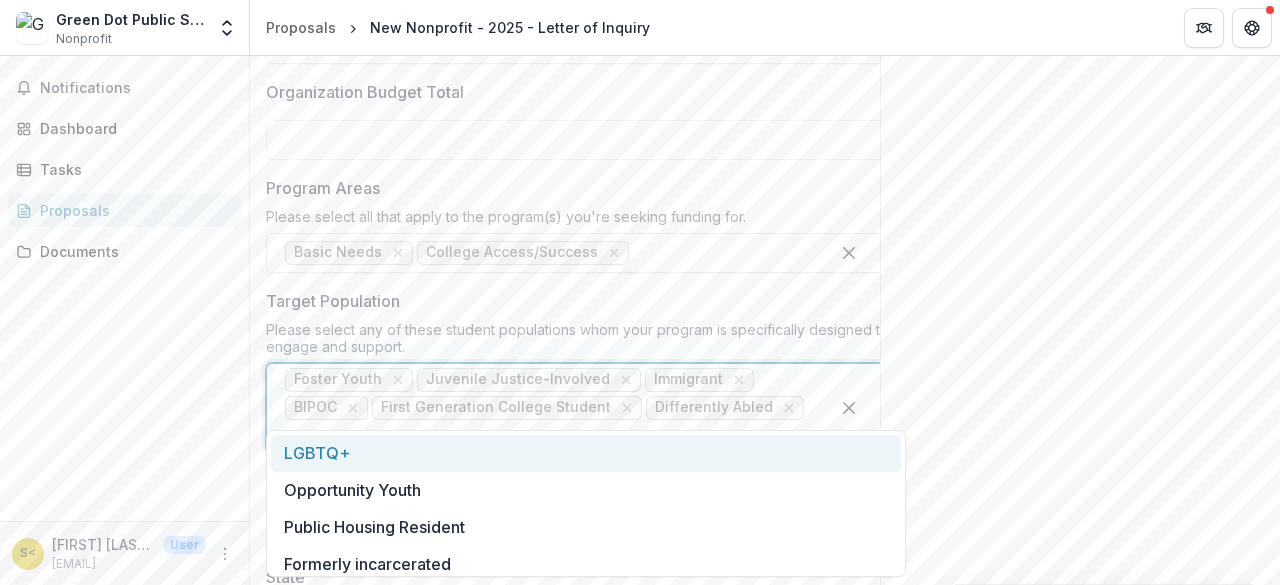 click at bounding box center [548, 436] 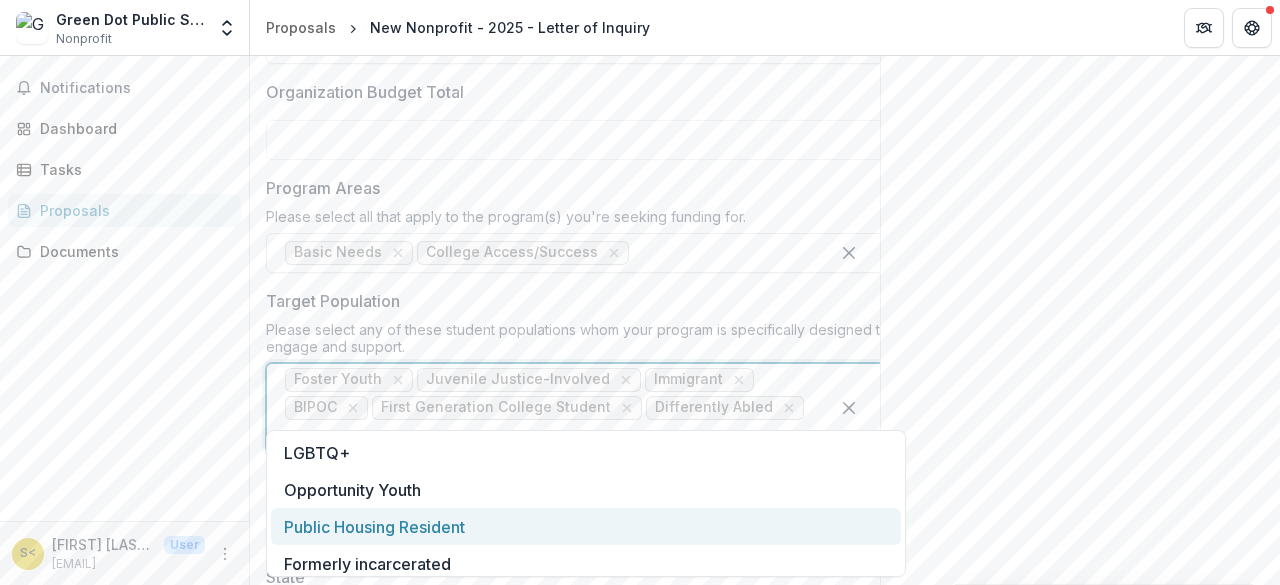 click on "Public Housing Resident" at bounding box center (586, 526) 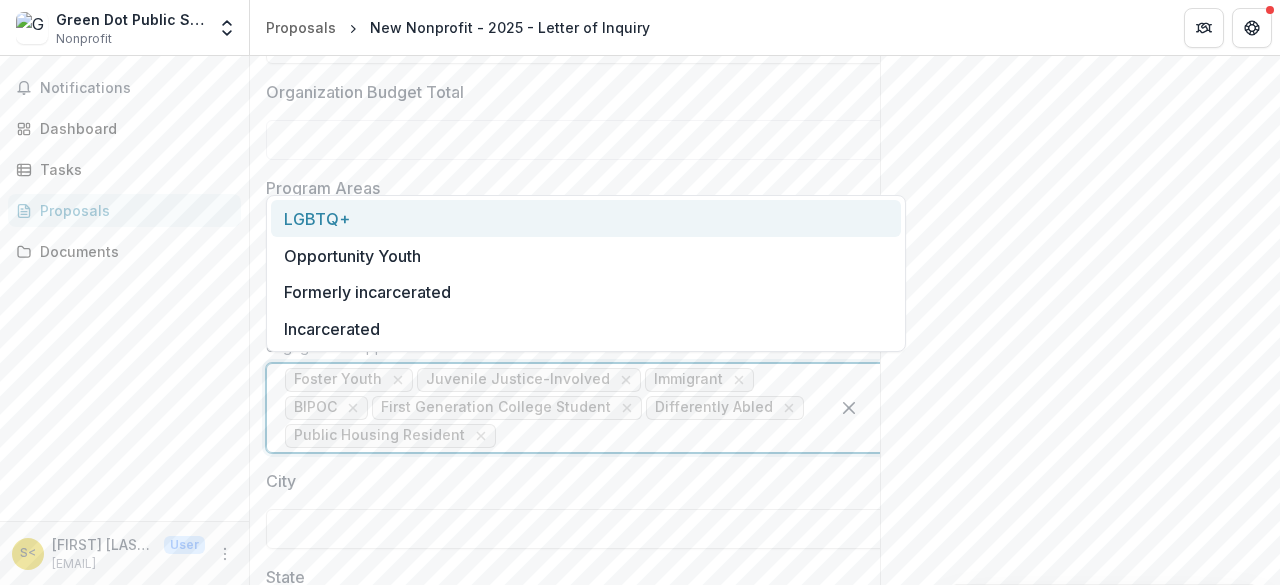 click at bounding box center (655, 436) 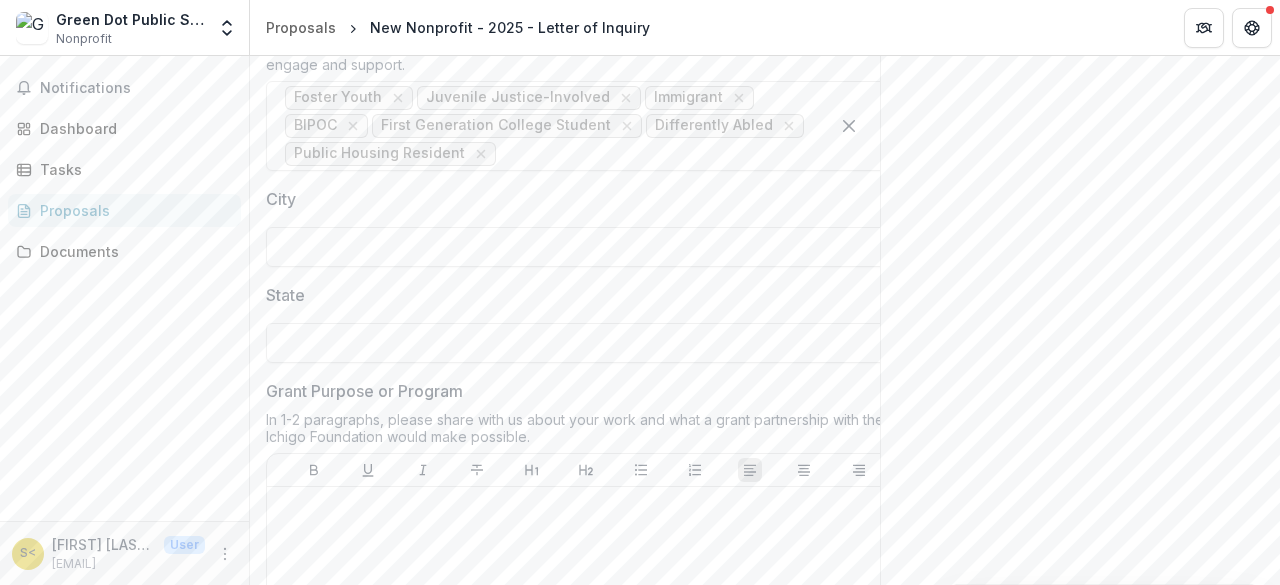 scroll, scrollTop: 1623, scrollLeft: 0, axis: vertical 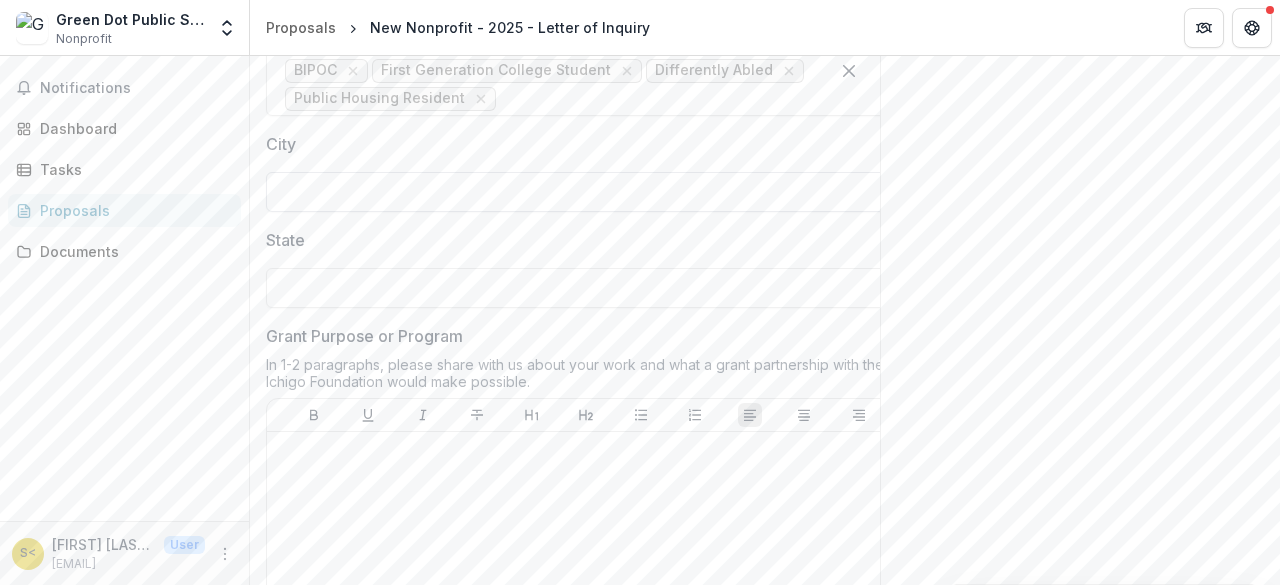 click on "City" at bounding box center (586, 192) 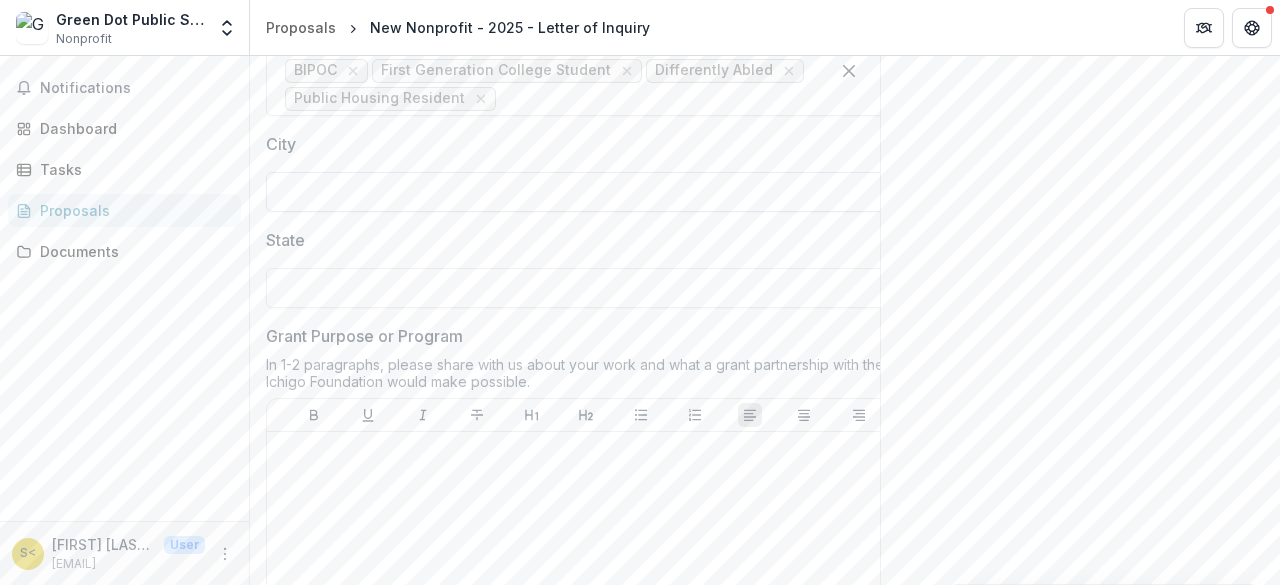 type on "**********" 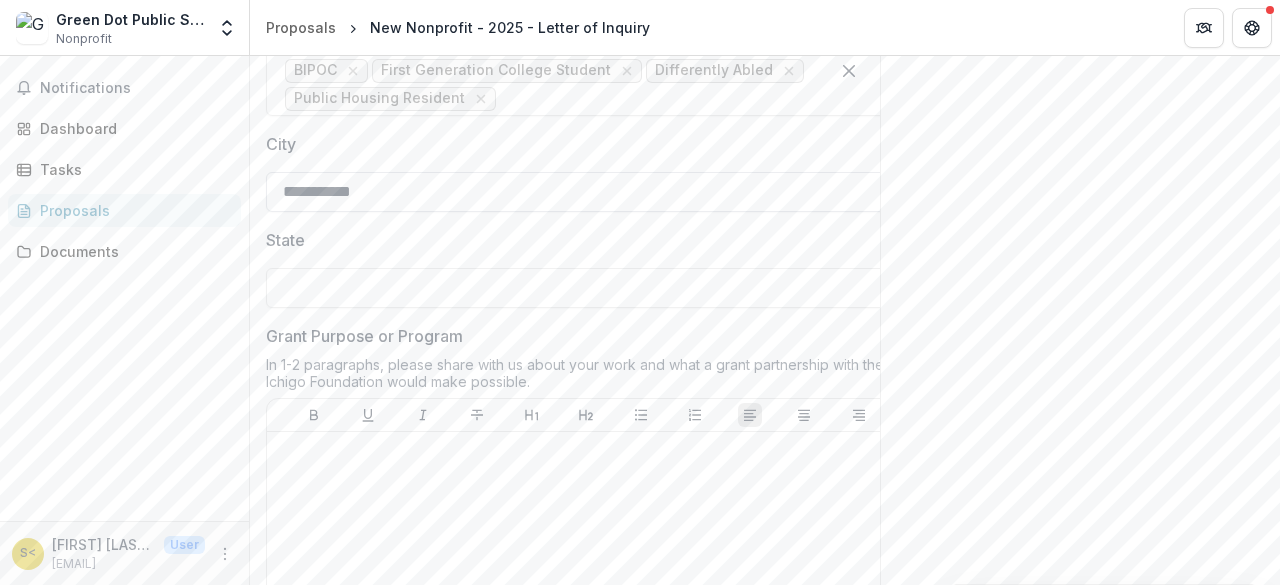 type on "**" 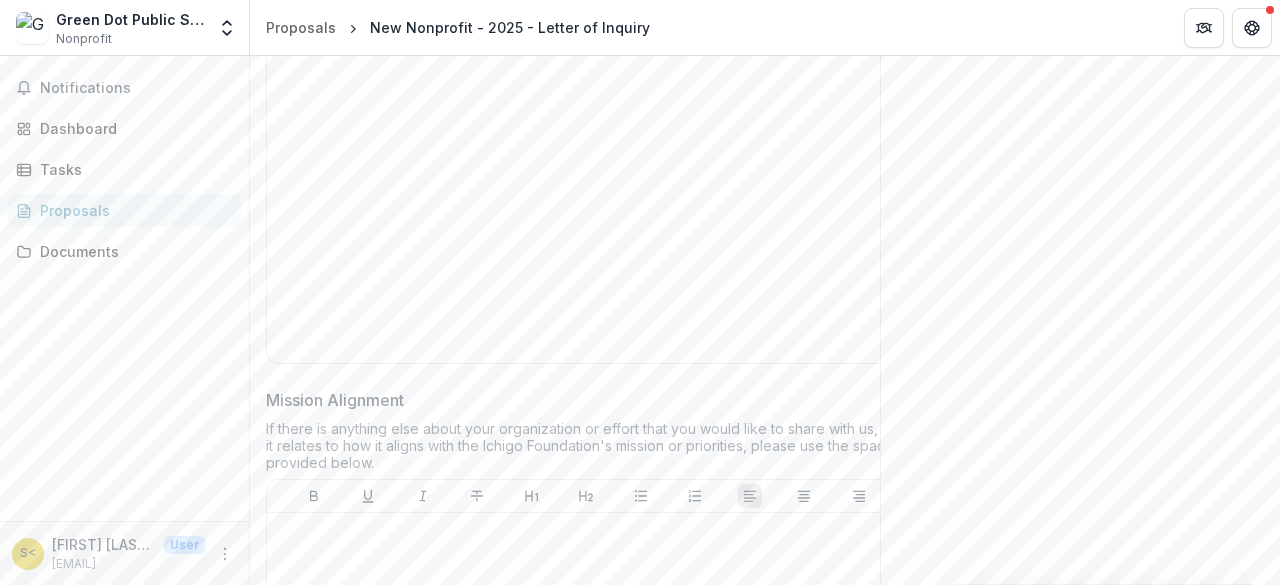 scroll, scrollTop: 1837, scrollLeft: 0, axis: vertical 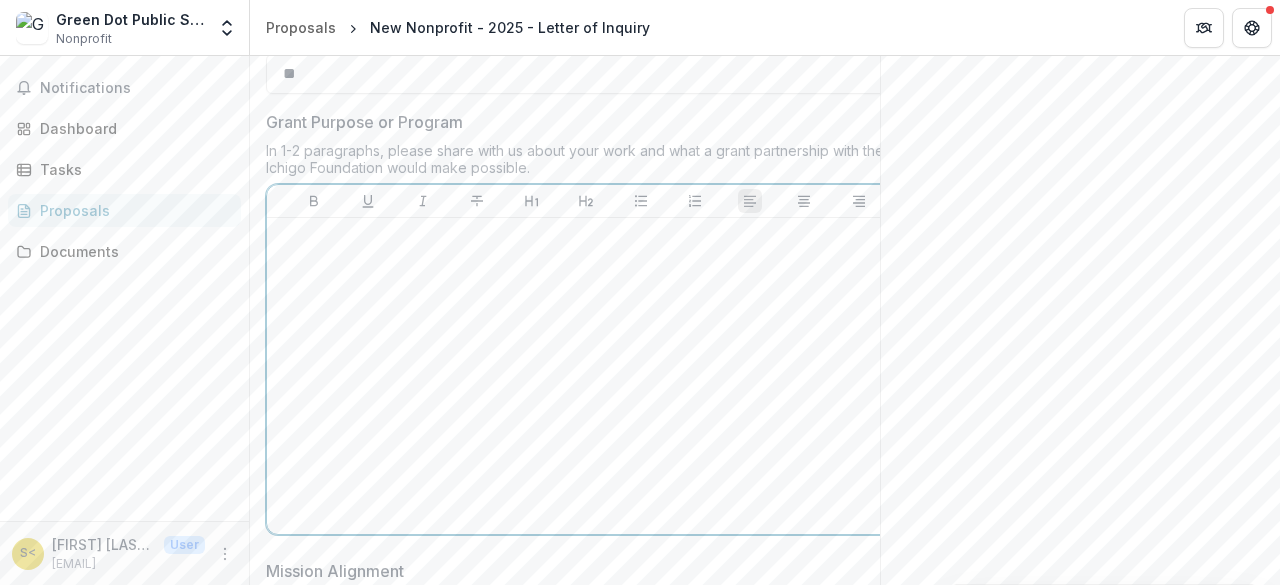 click at bounding box center [586, 376] 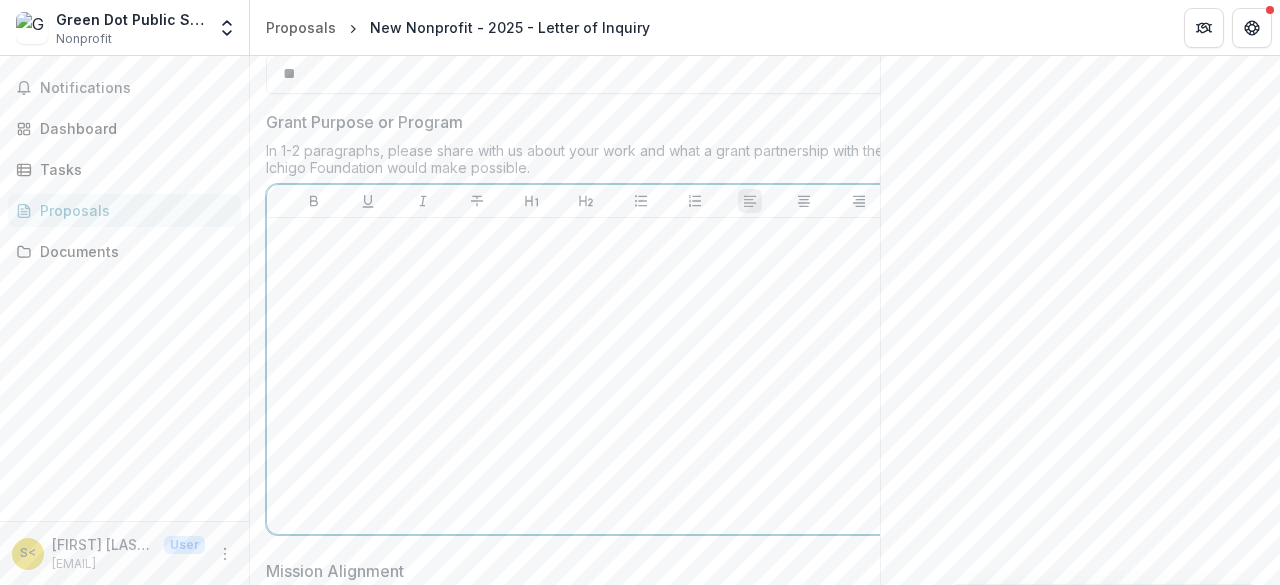 scroll, scrollTop: 2071, scrollLeft: 0, axis: vertical 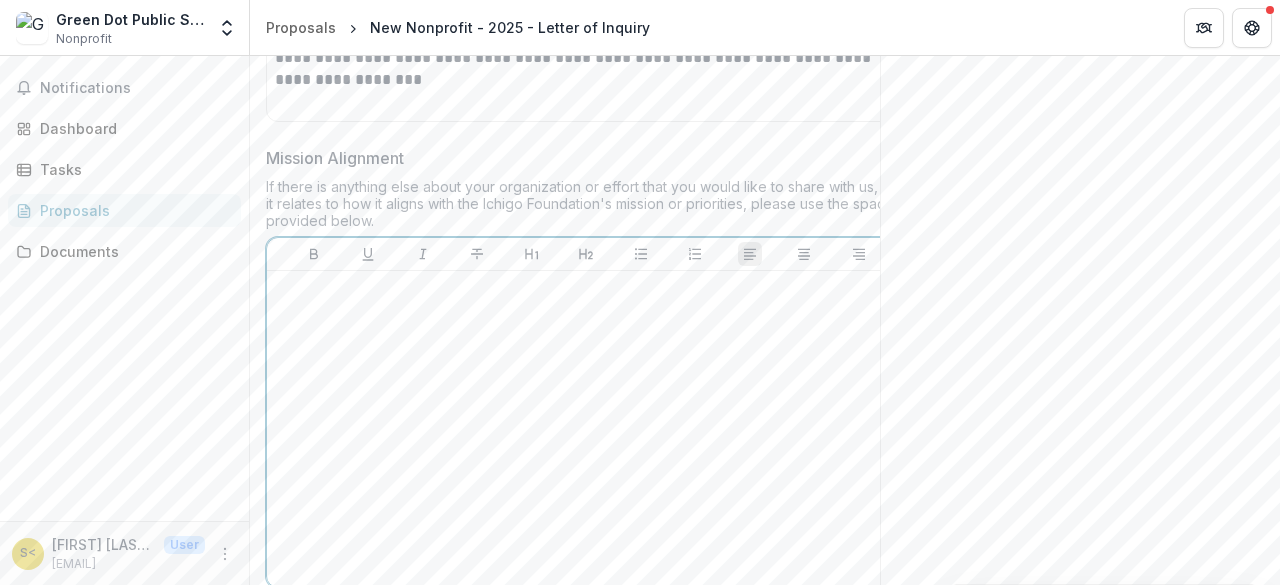 click at bounding box center [586, 429] 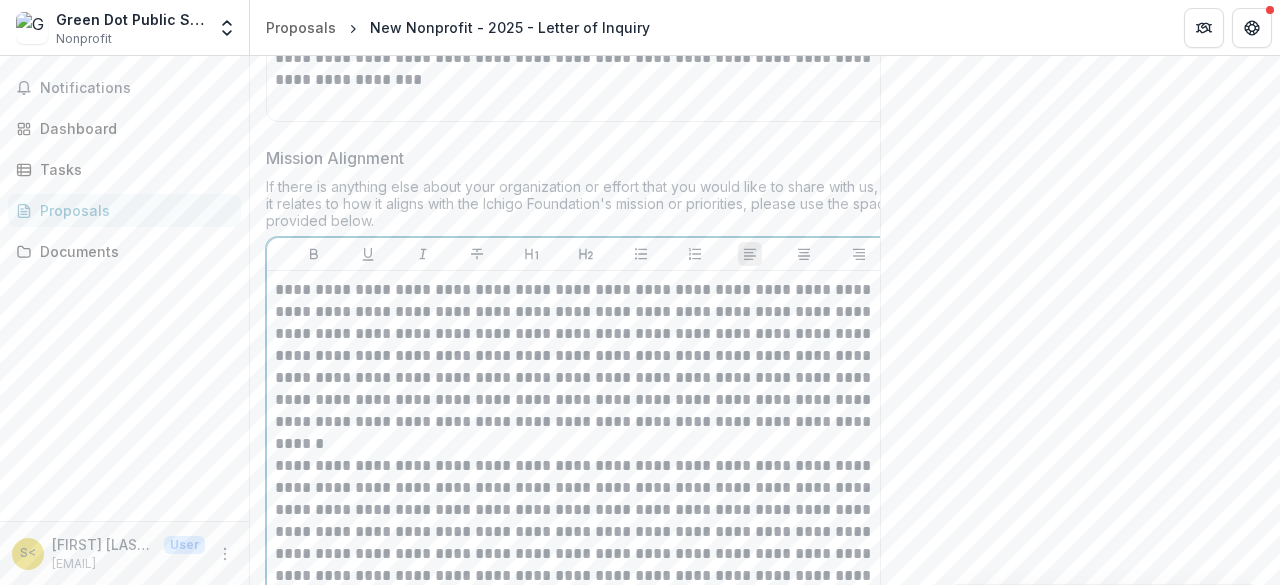 scroll, scrollTop: 2741, scrollLeft: 0, axis: vertical 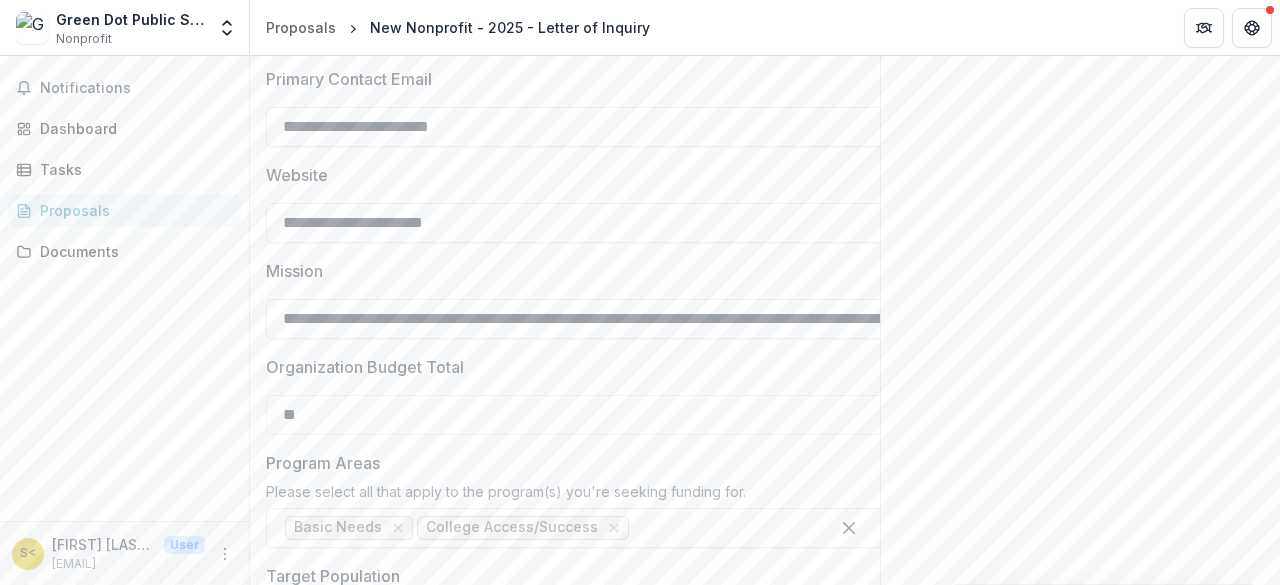drag, startPoint x: 322, startPoint y: 419, endPoint x: 232, endPoint y: 405, distance: 91.08238 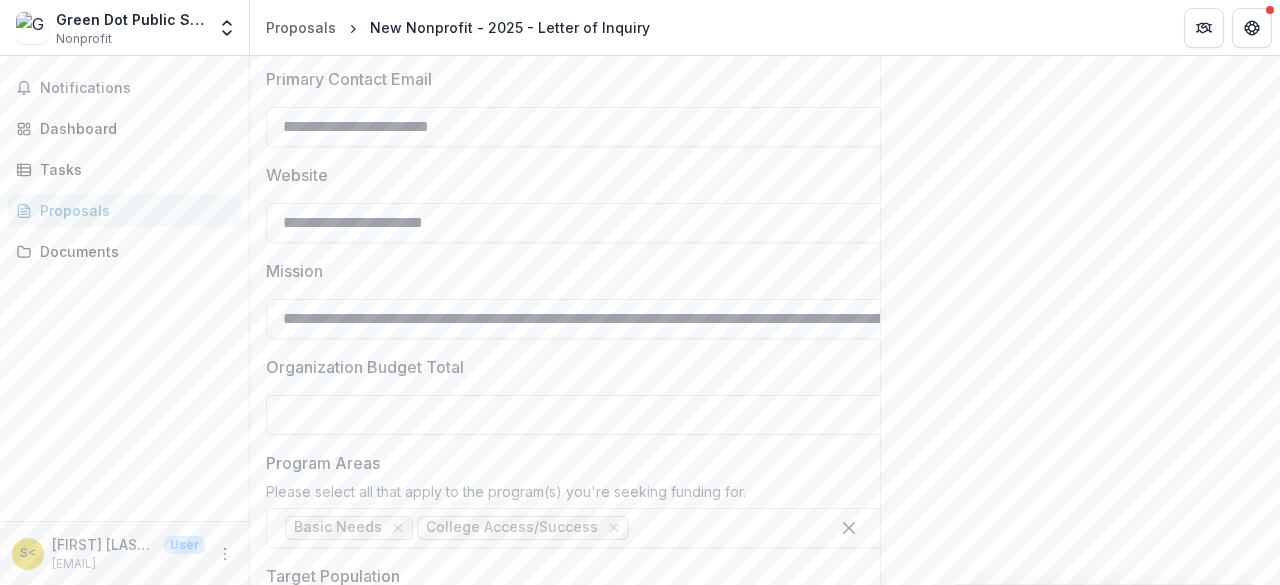 paste on "*********" 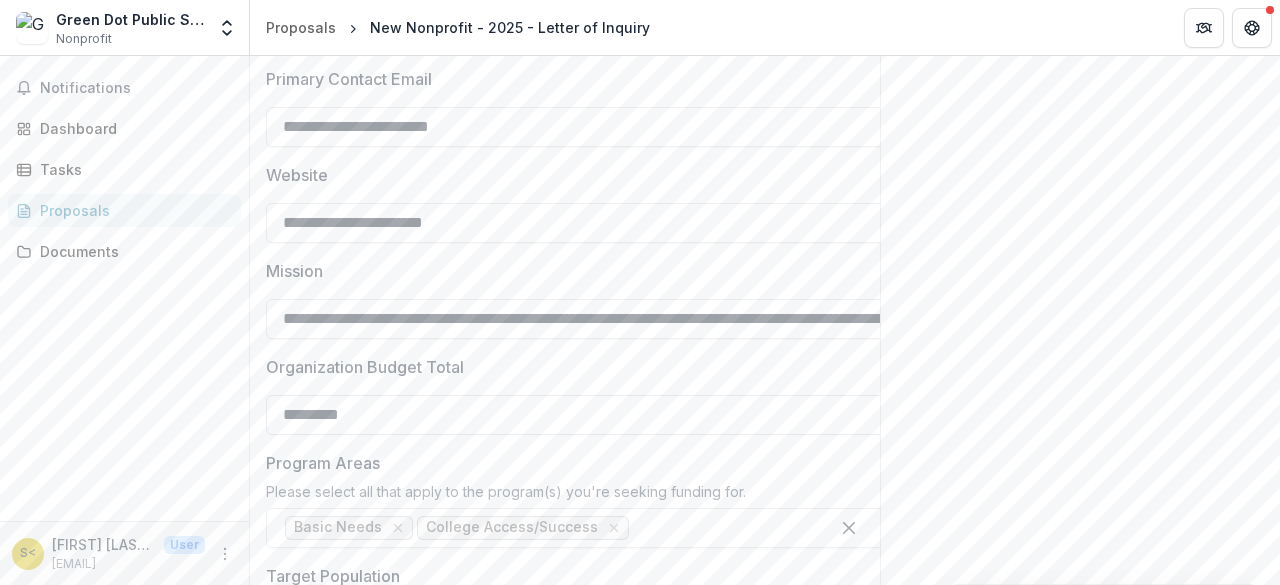 click on "*********" at bounding box center [586, 415] 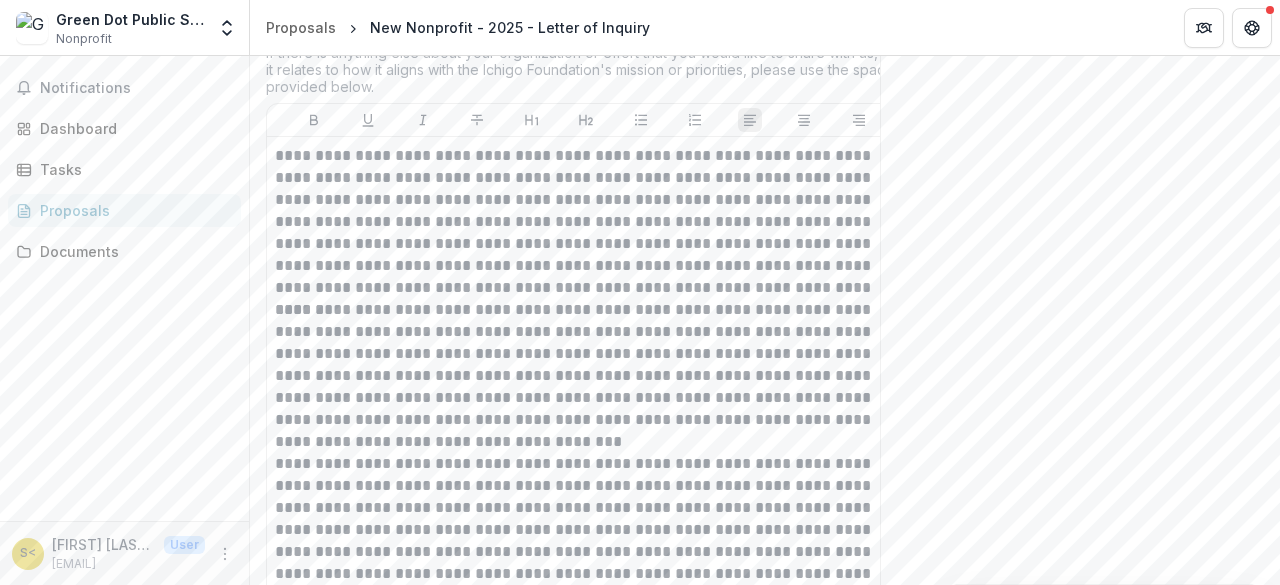 scroll, scrollTop: 2858, scrollLeft: 0, axis: vertical 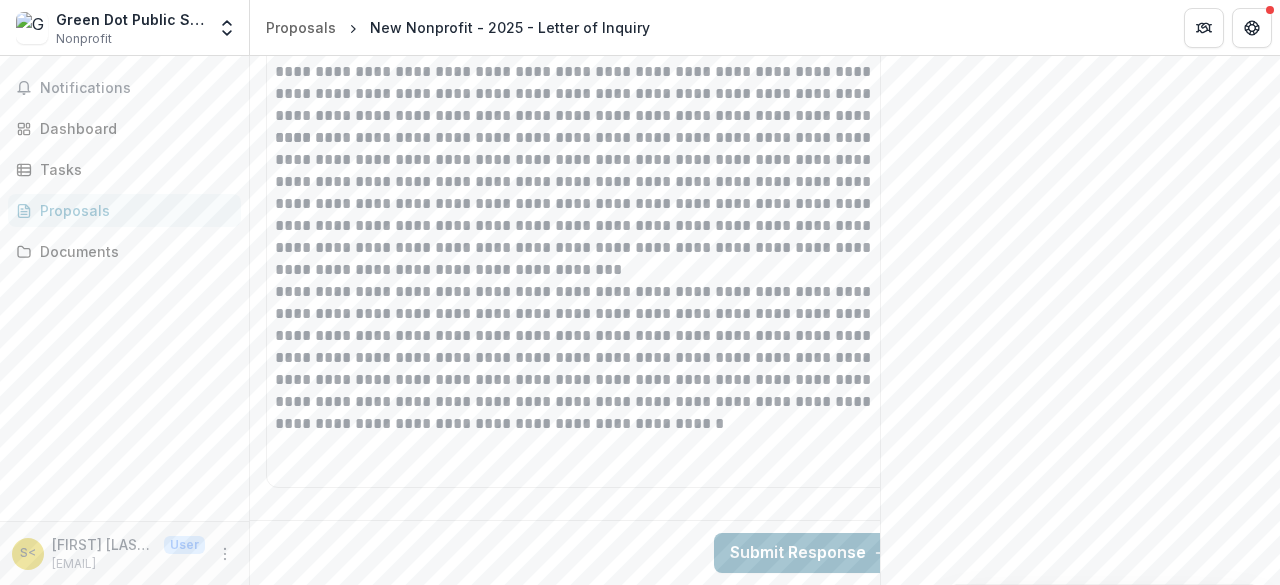 type on "*********" 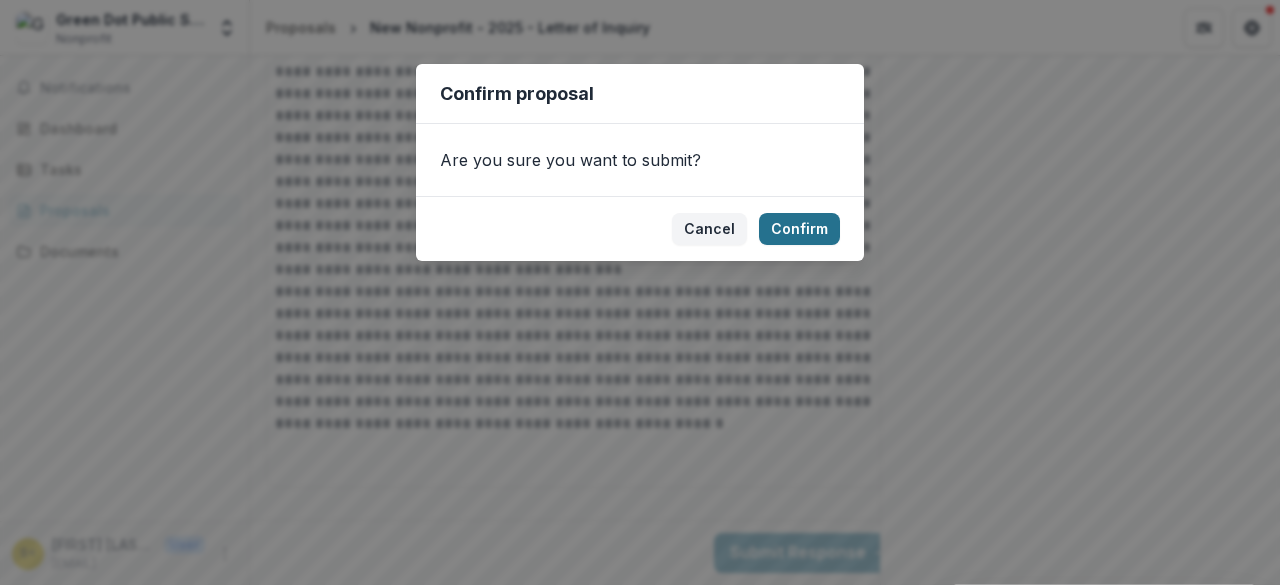 click on "Confirm" at bounding box center [799, 229] 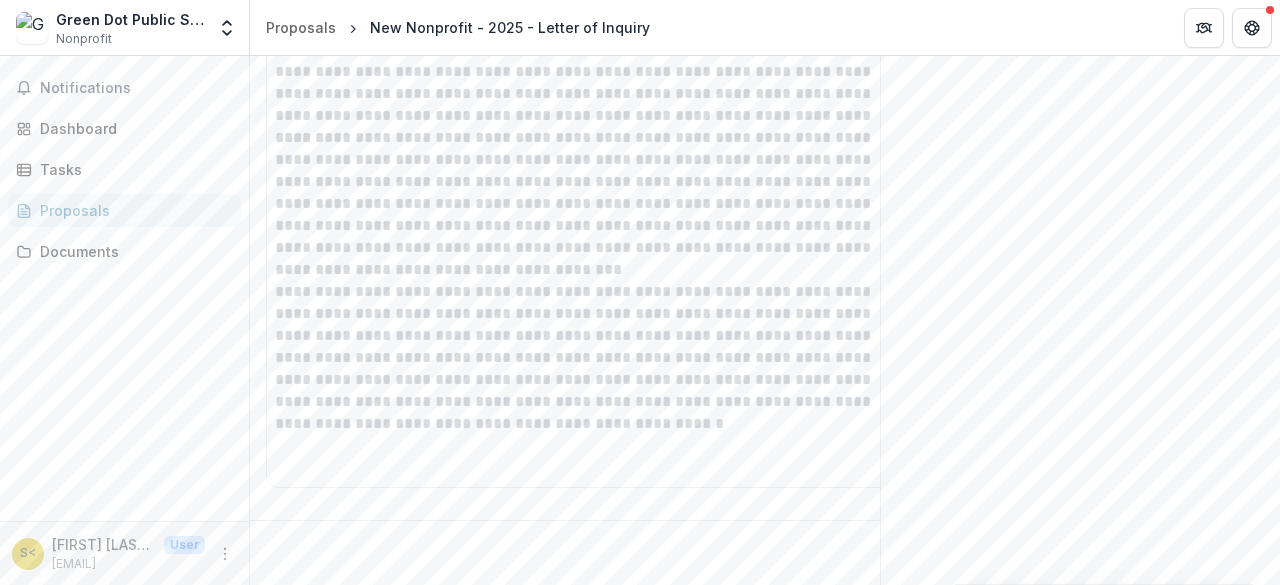 scroll, scrollTop: 62, scrollLeft: 0, axis: vertical 